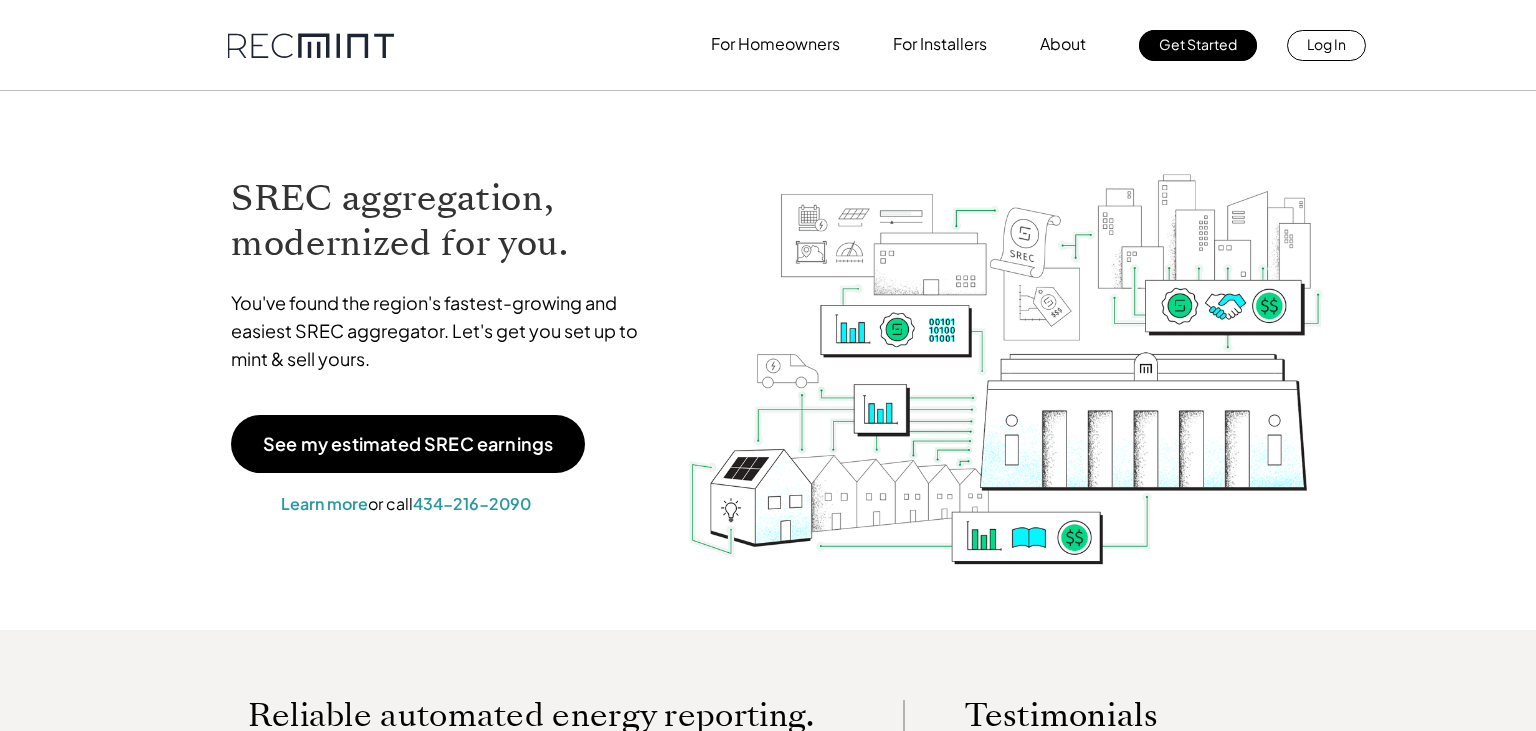 scroll, scrollTop: 0, scrollLeft: 0, axis: both 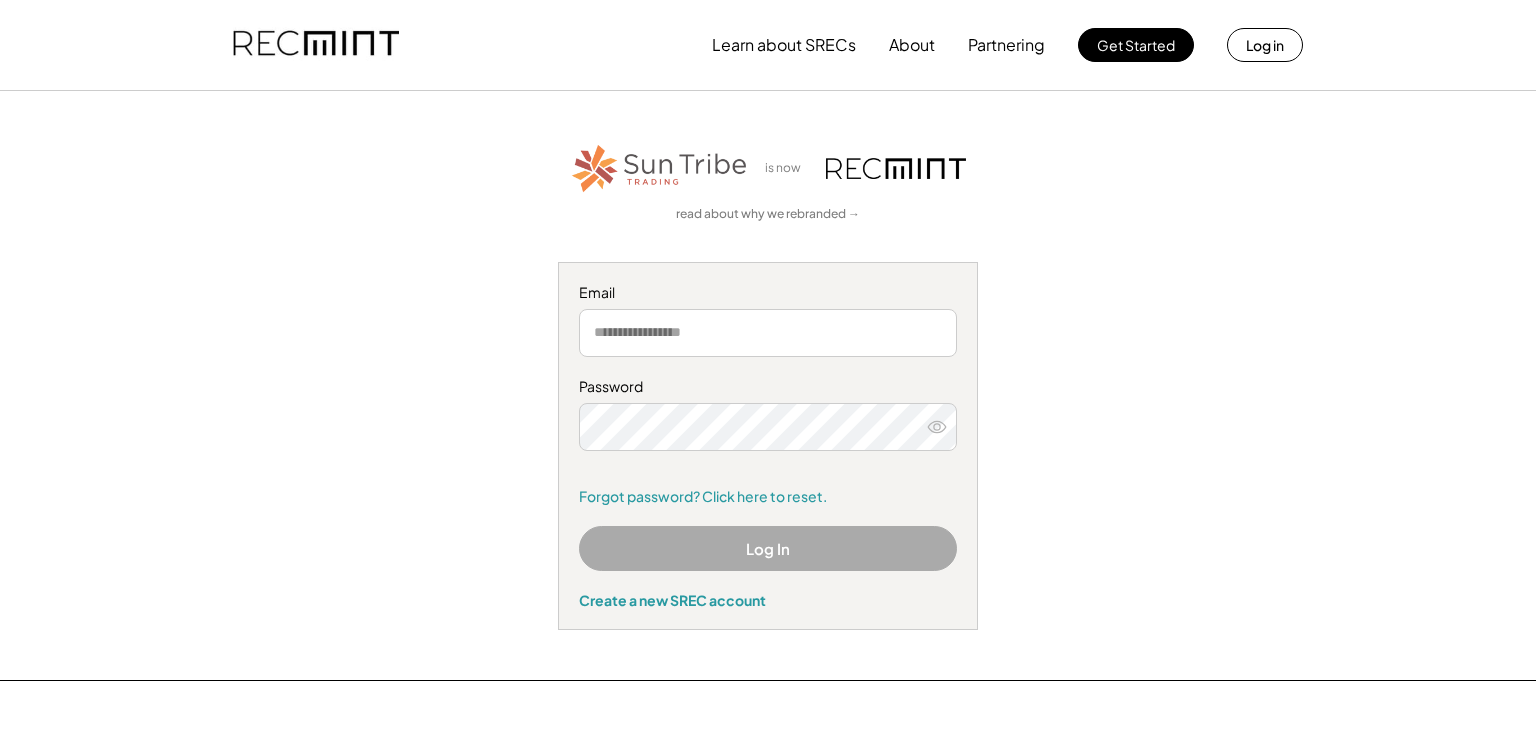 click at bounding box center [768, 333] 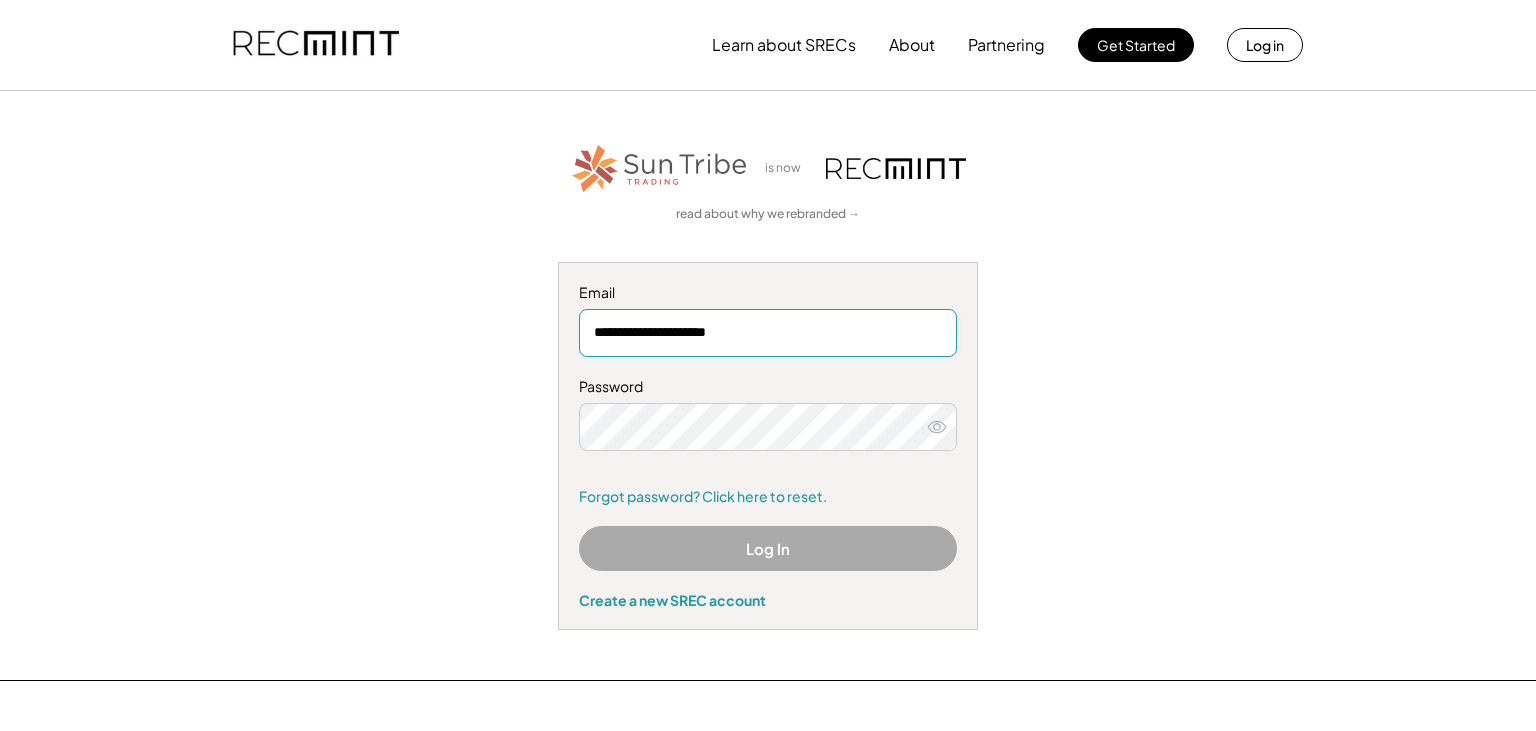 type on "**********" 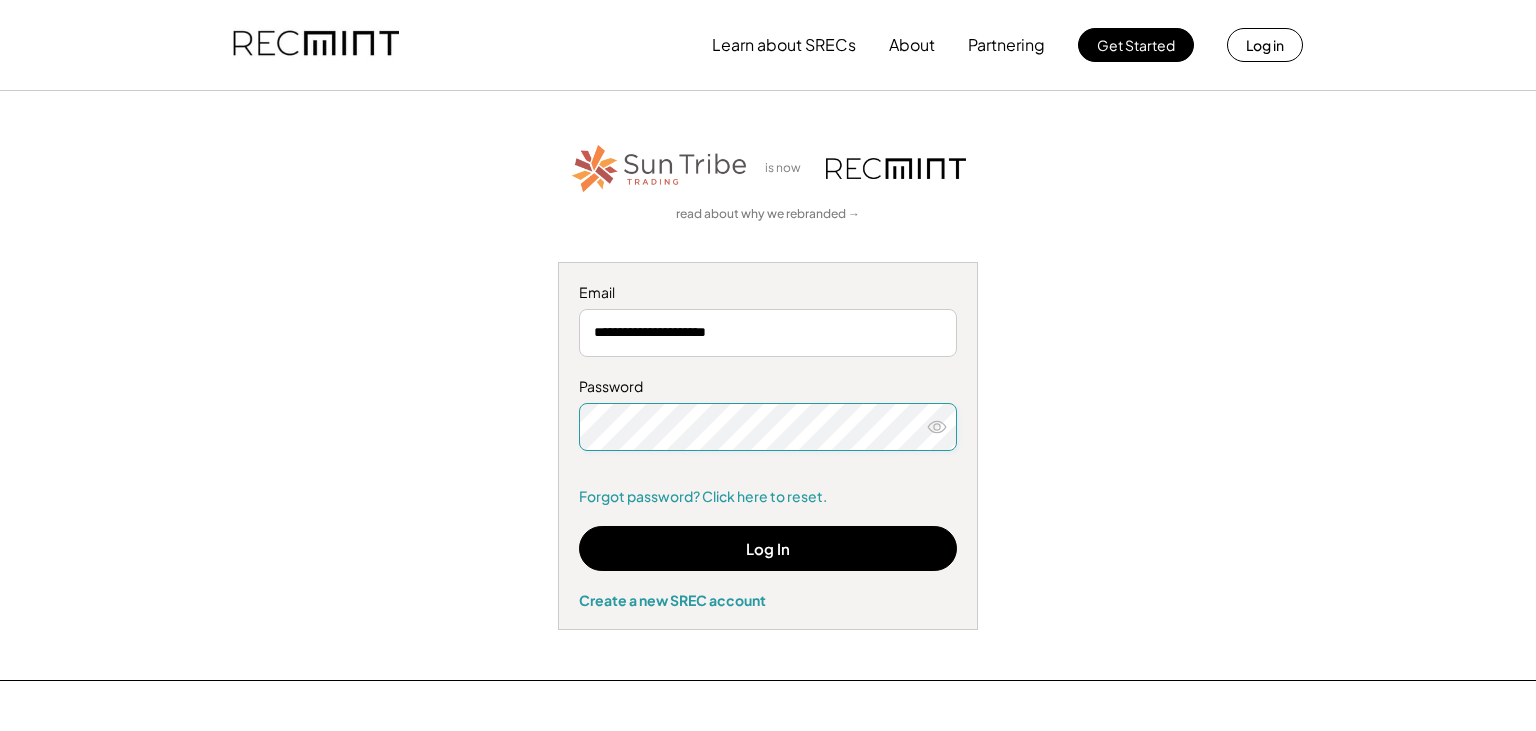 click 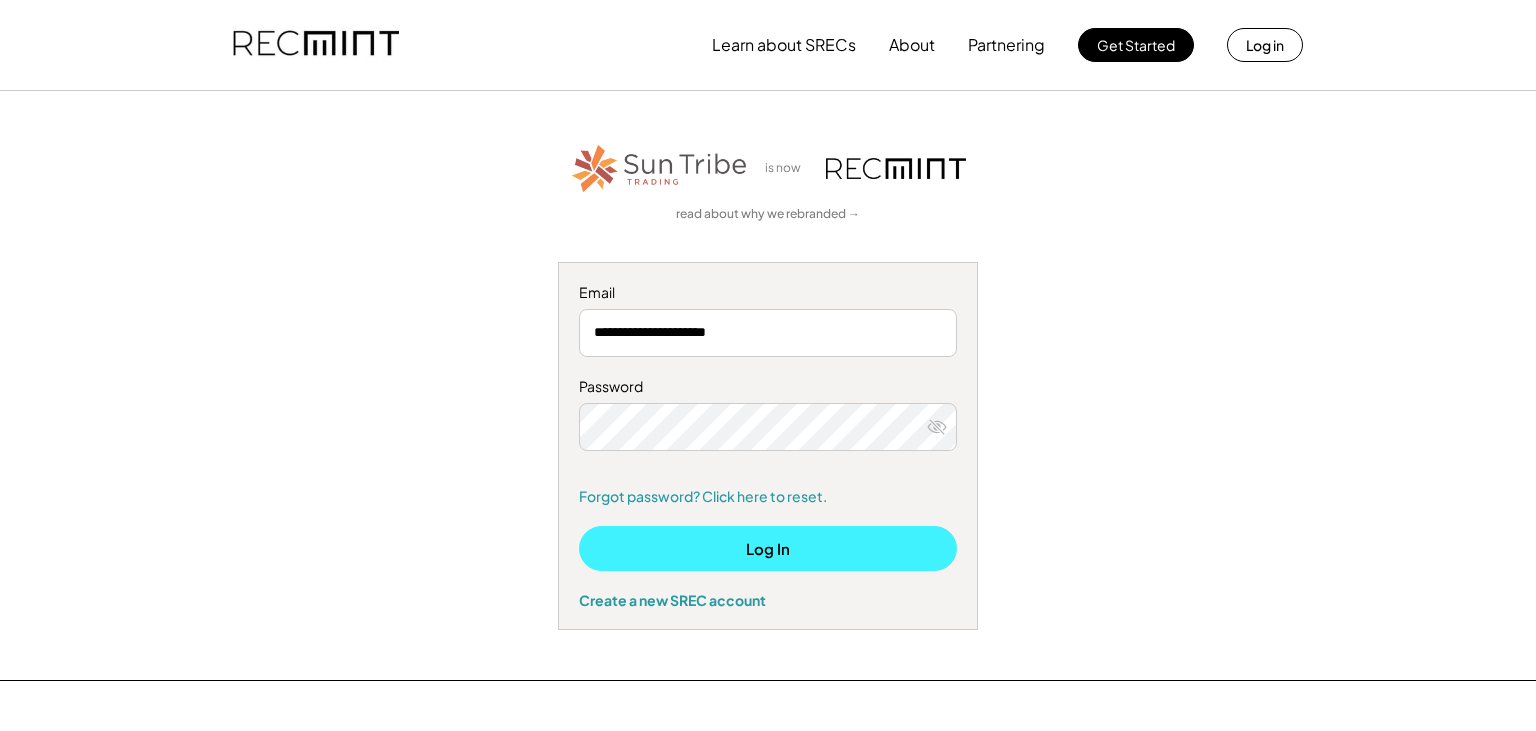 click on "Log In" at bounding box center (768, 548) 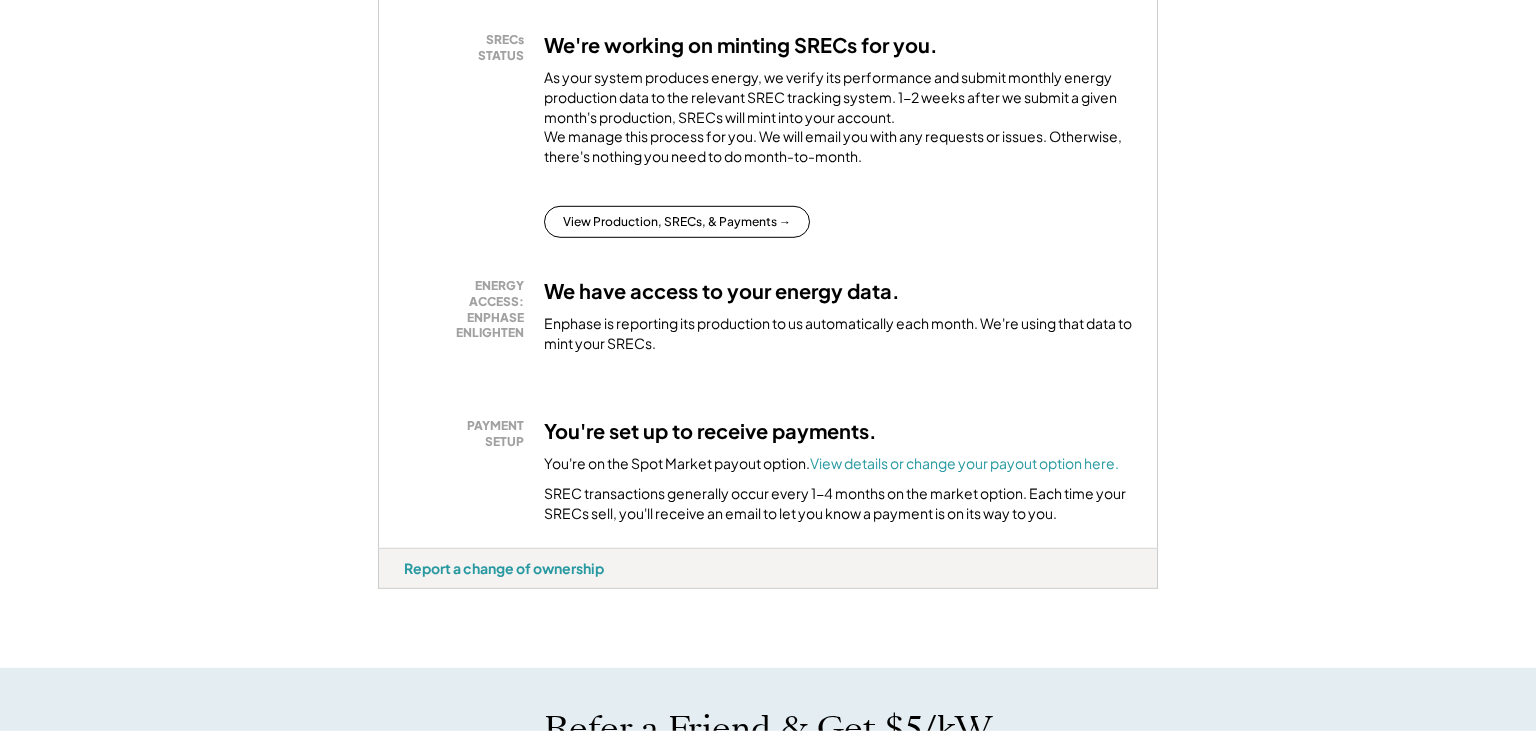 scroll, scrollTop: 1267, scrollLeft: 0, axis: vertical 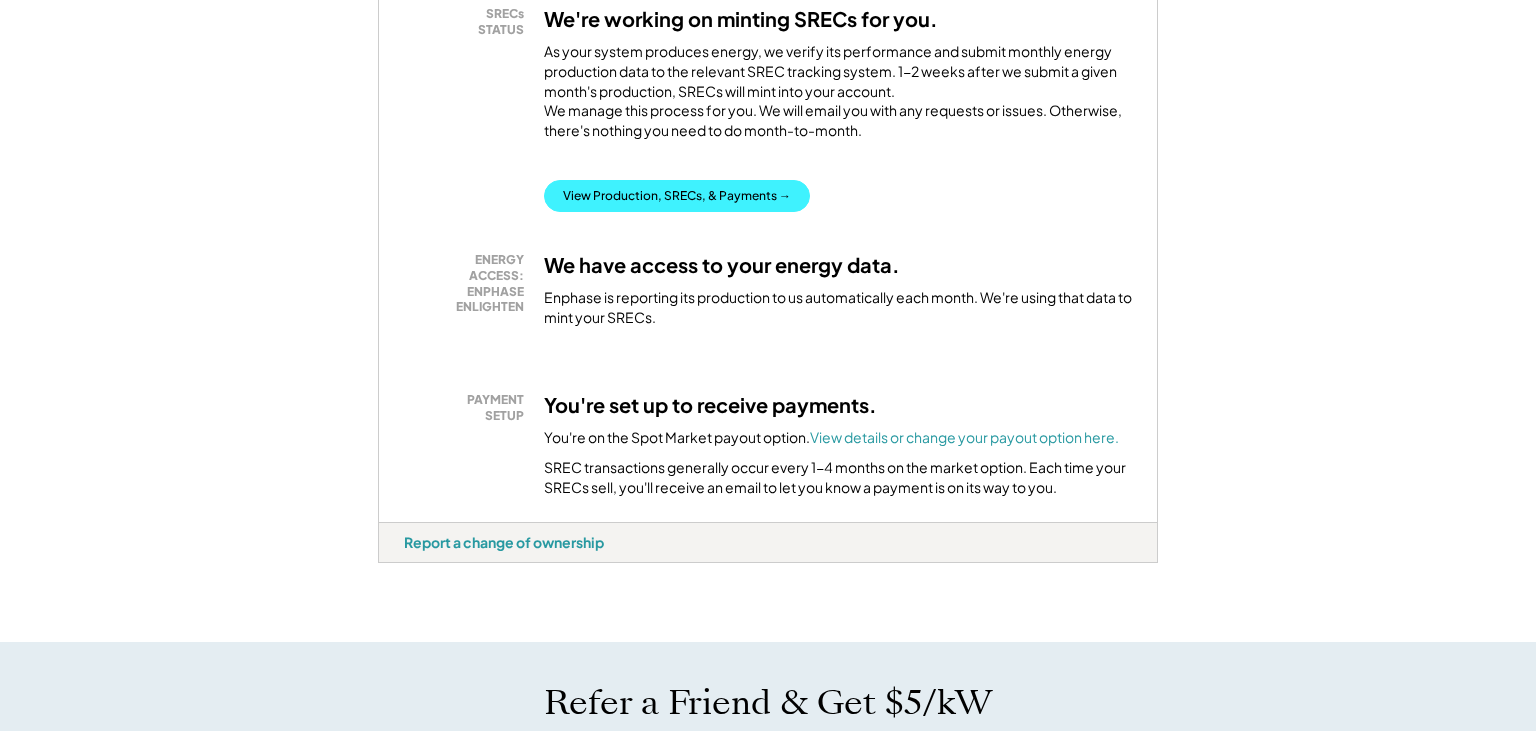 click on "View Production, SRECs, & Payments →" at bounding box center (677, 196) 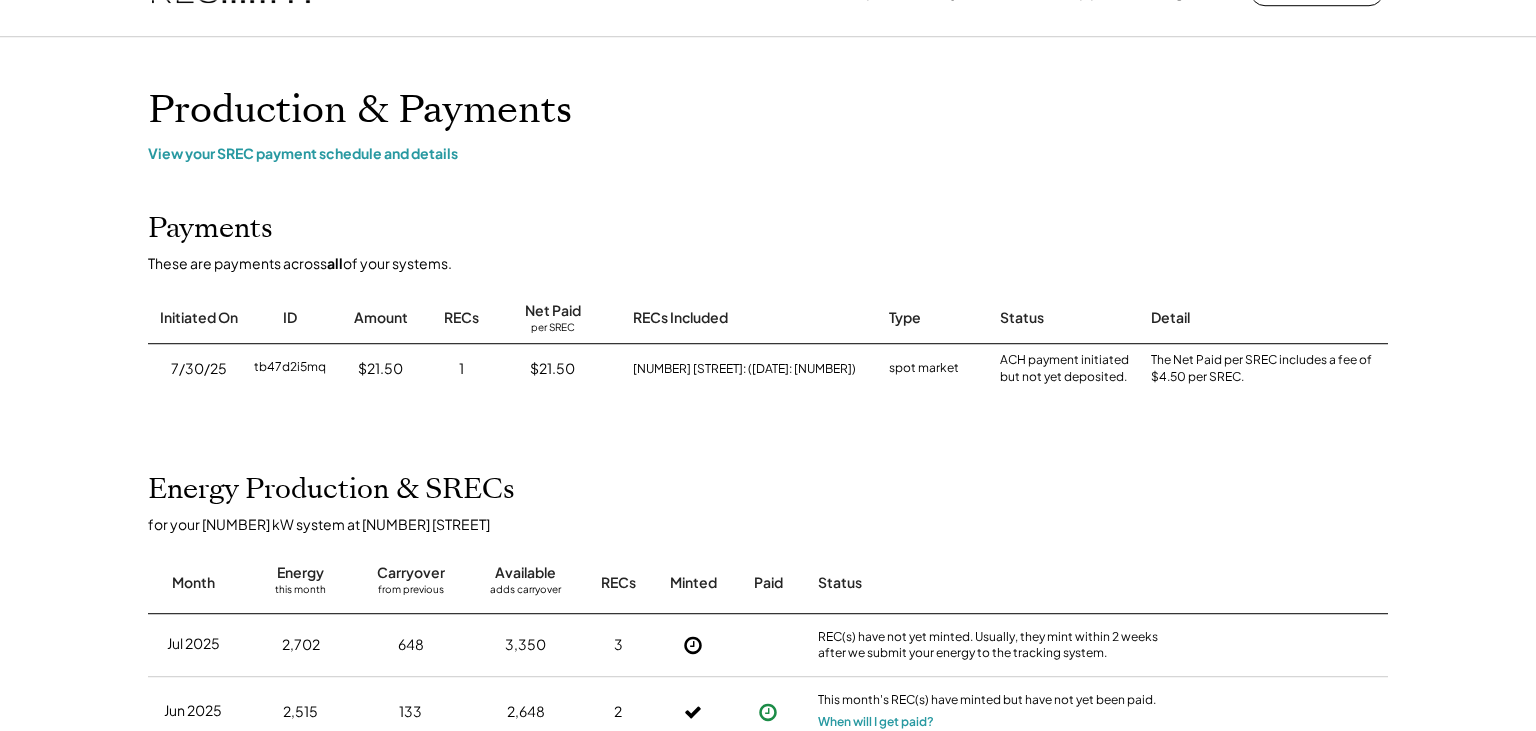 scroll, scrollTop: 0, scrollLeft: 0, axis: both 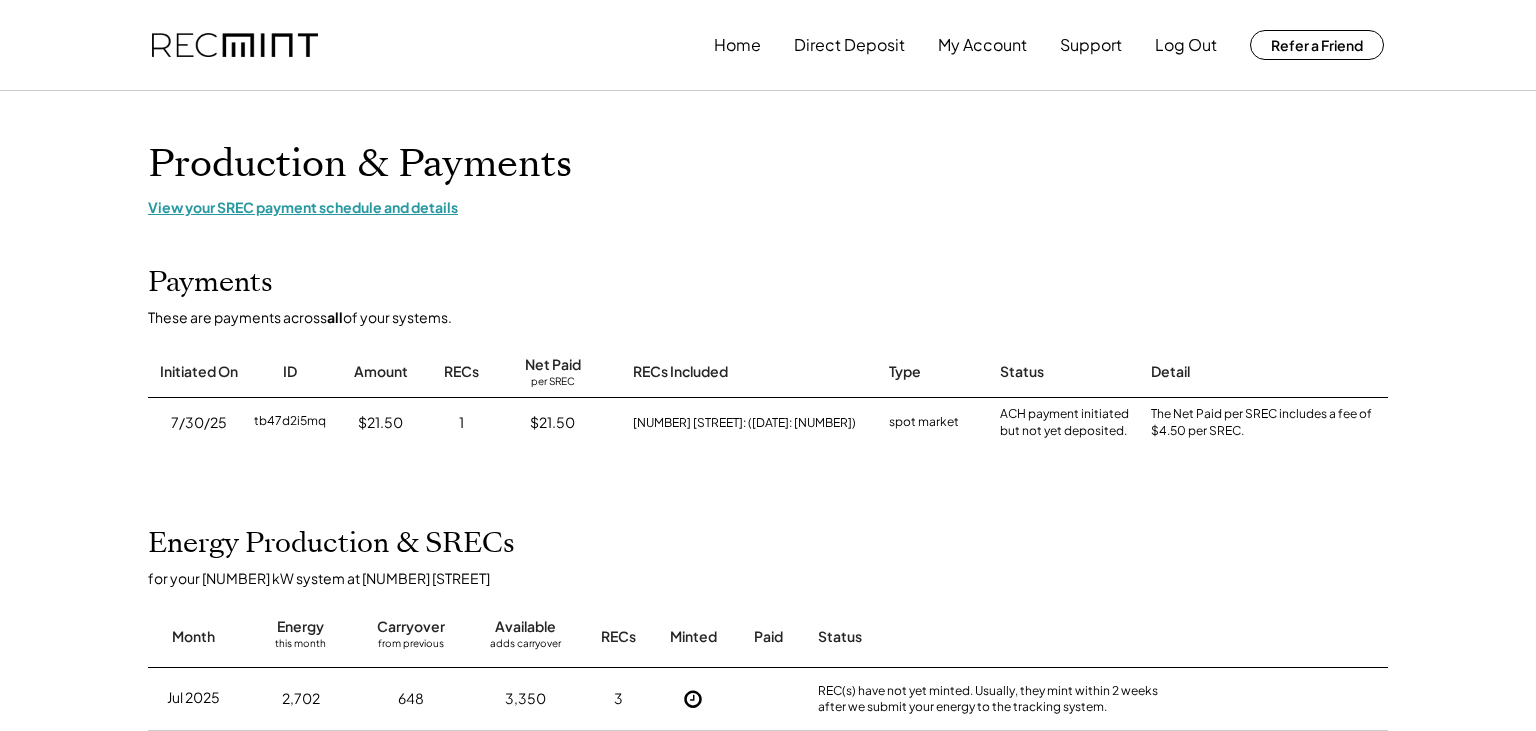 click on "View your SREC payment schedule and details" at bounding box center [768, 207] 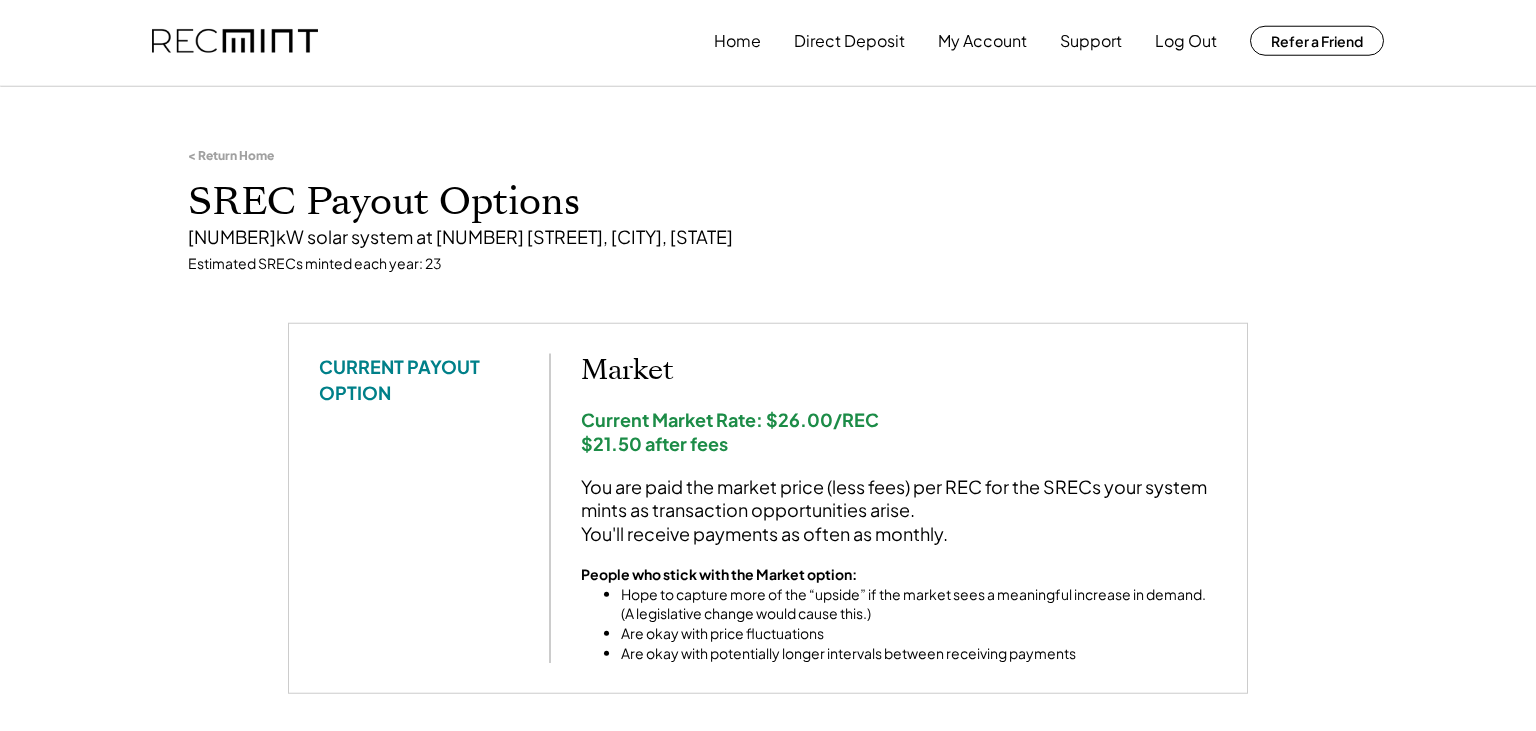 scroll, scrollTop: 0, scrollLeft: 0, axis: both 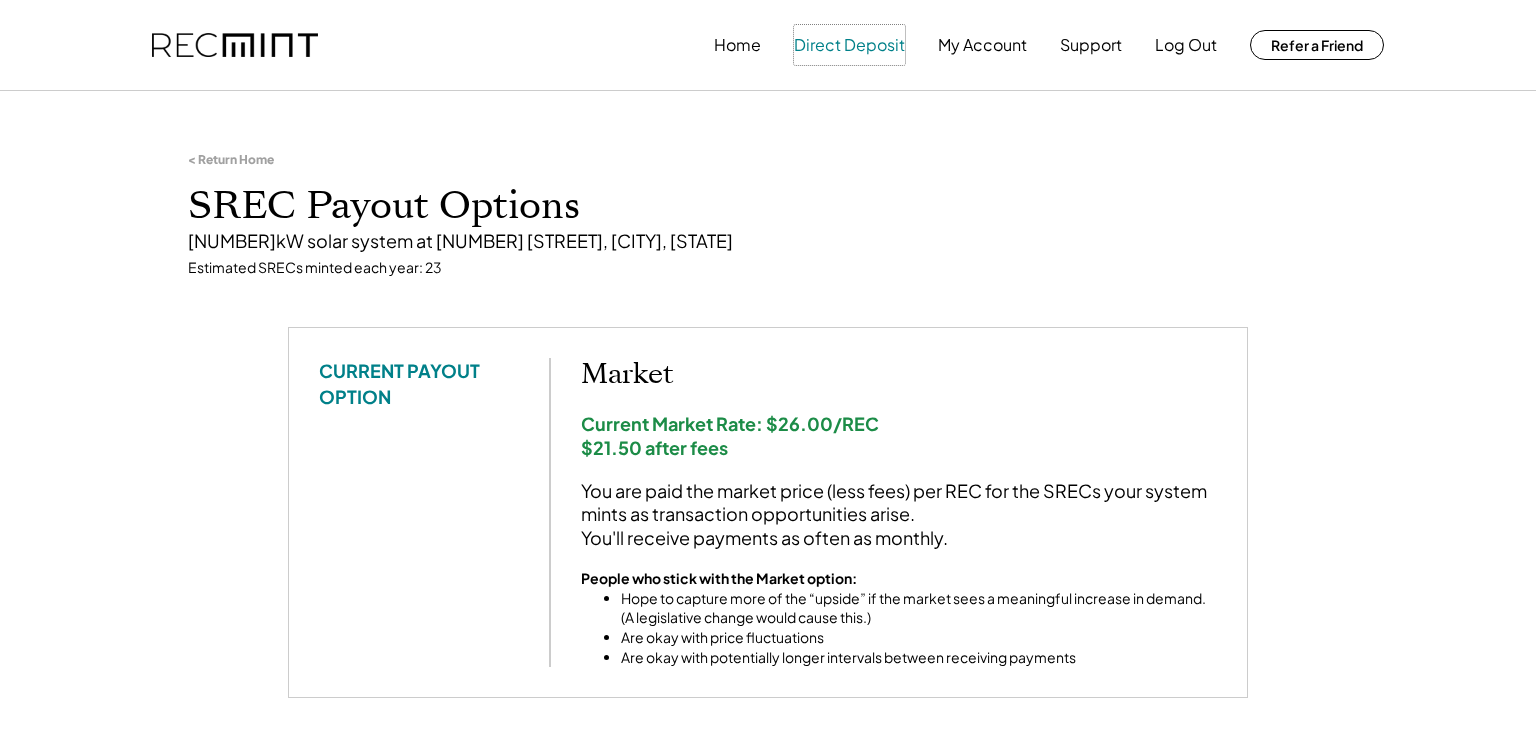 click on "Direct Deposit" at bounding box center (849, 45) 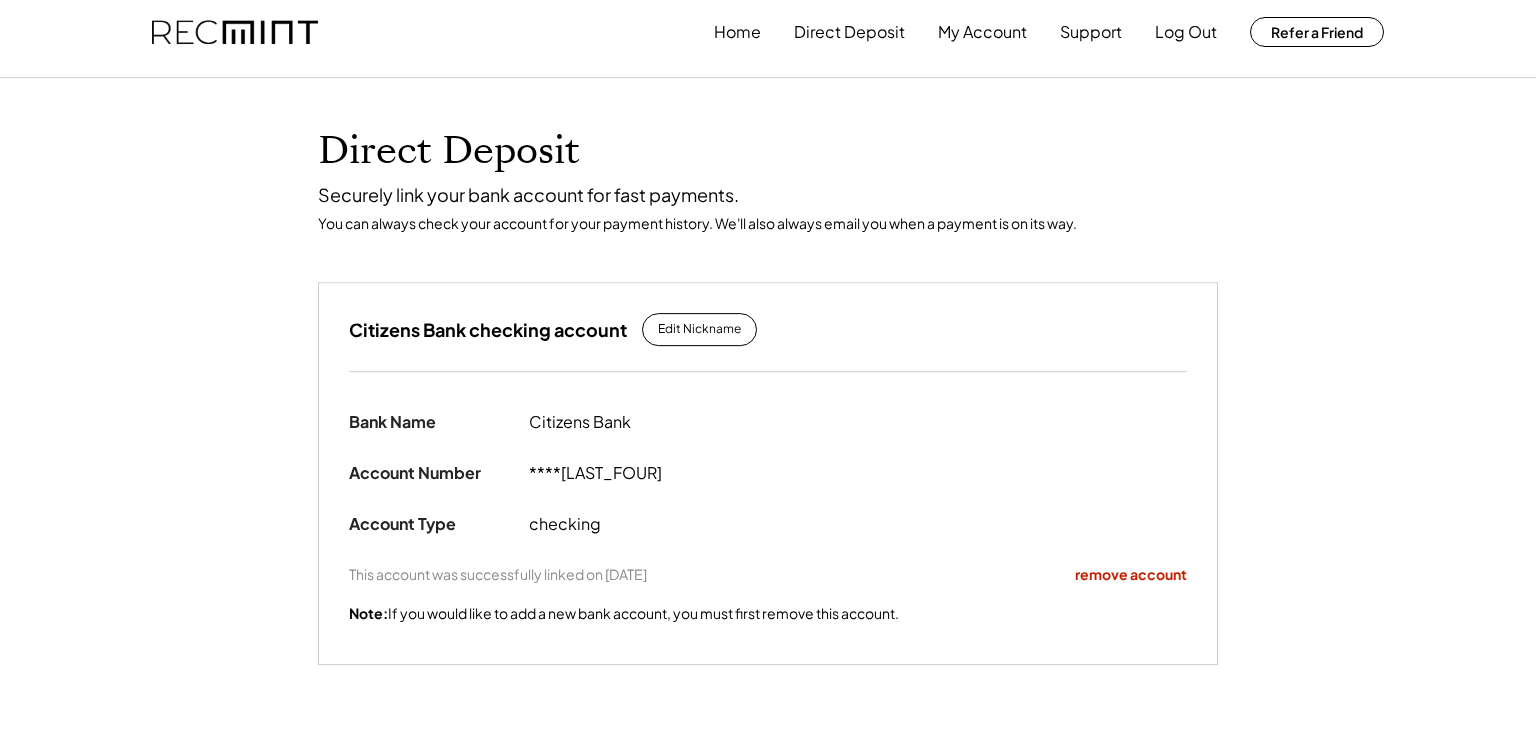 scroll, scrollTop: 0, scrollLeft: 0, axis: both 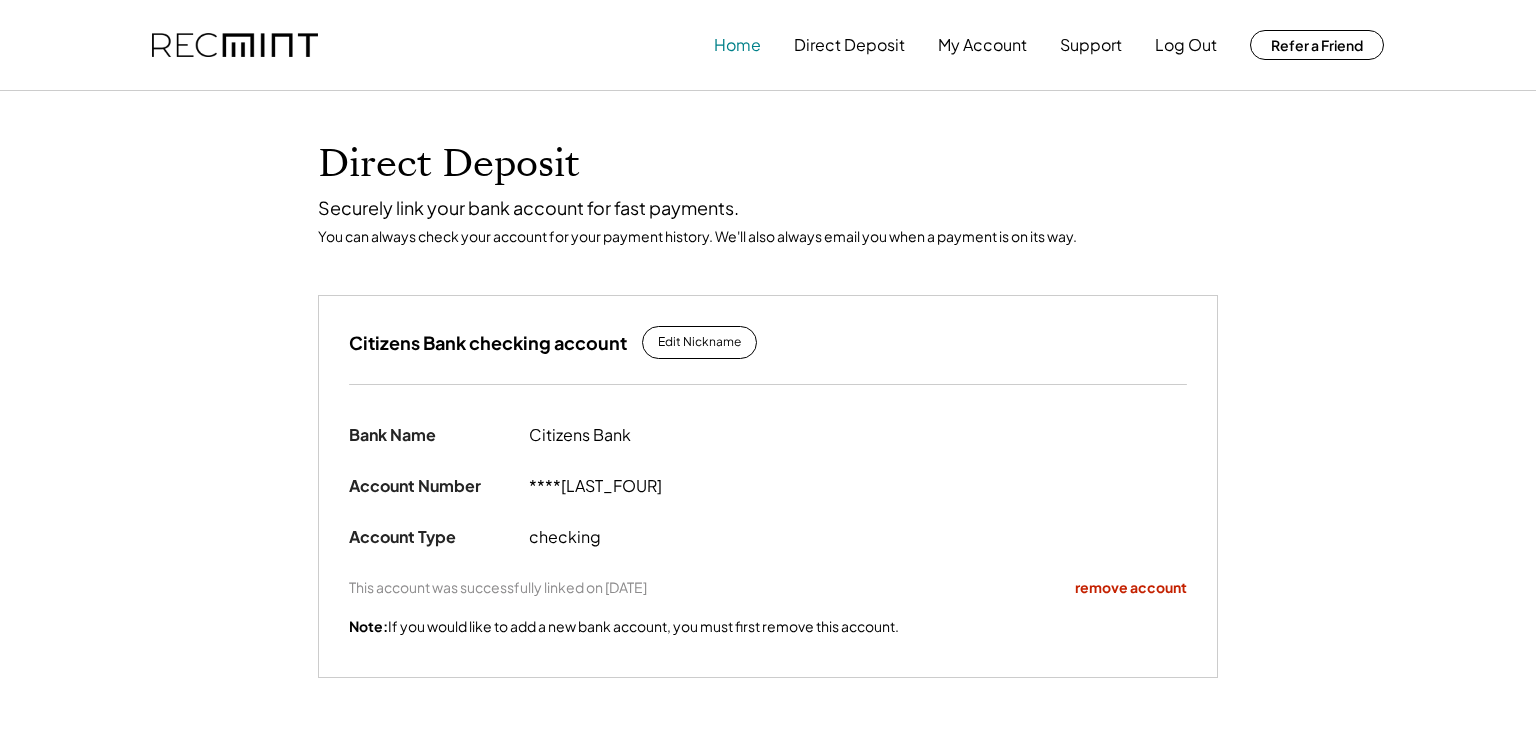 click on "Home" at bounding box center [737, 45] 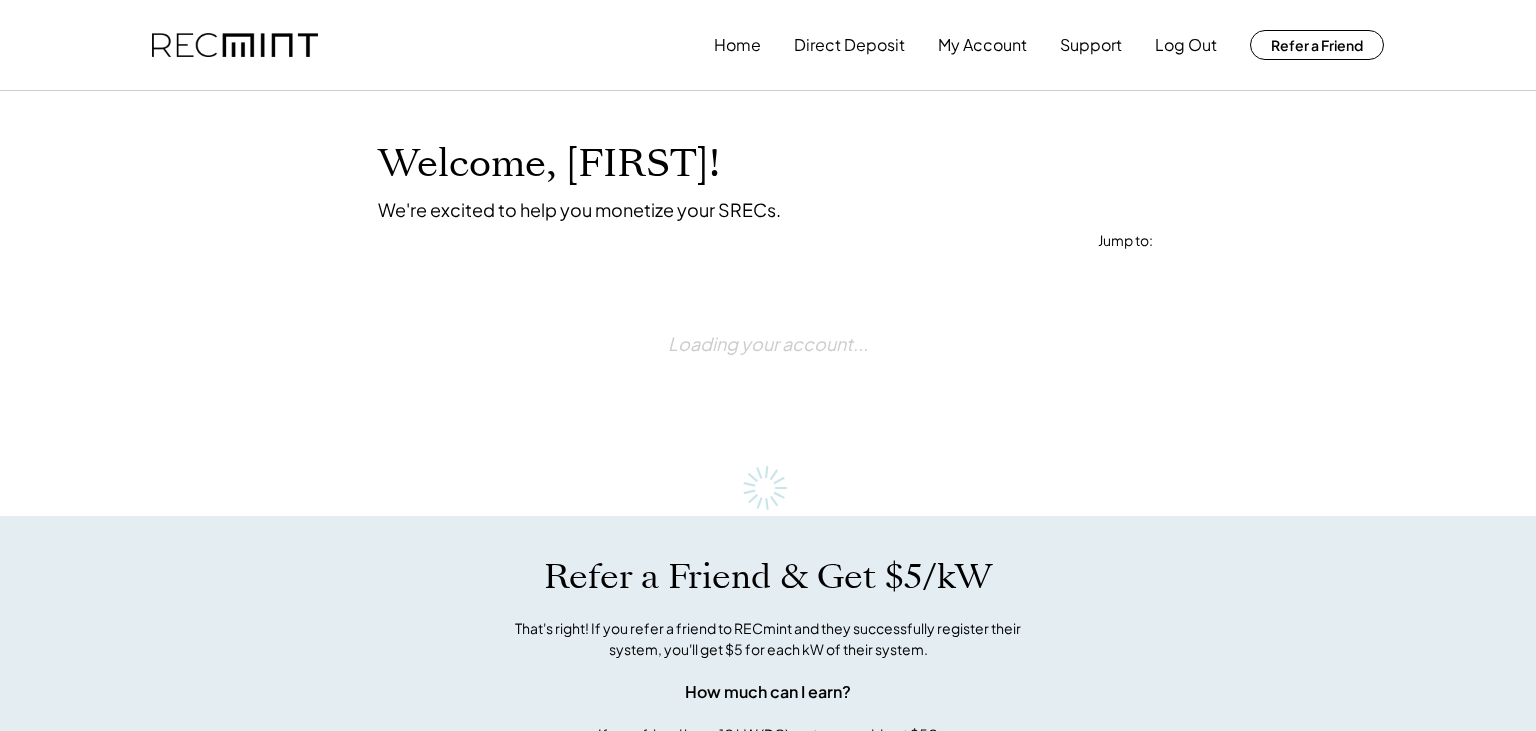 scroll, scrollTop: 0, scrollLeft: 0, axis: both 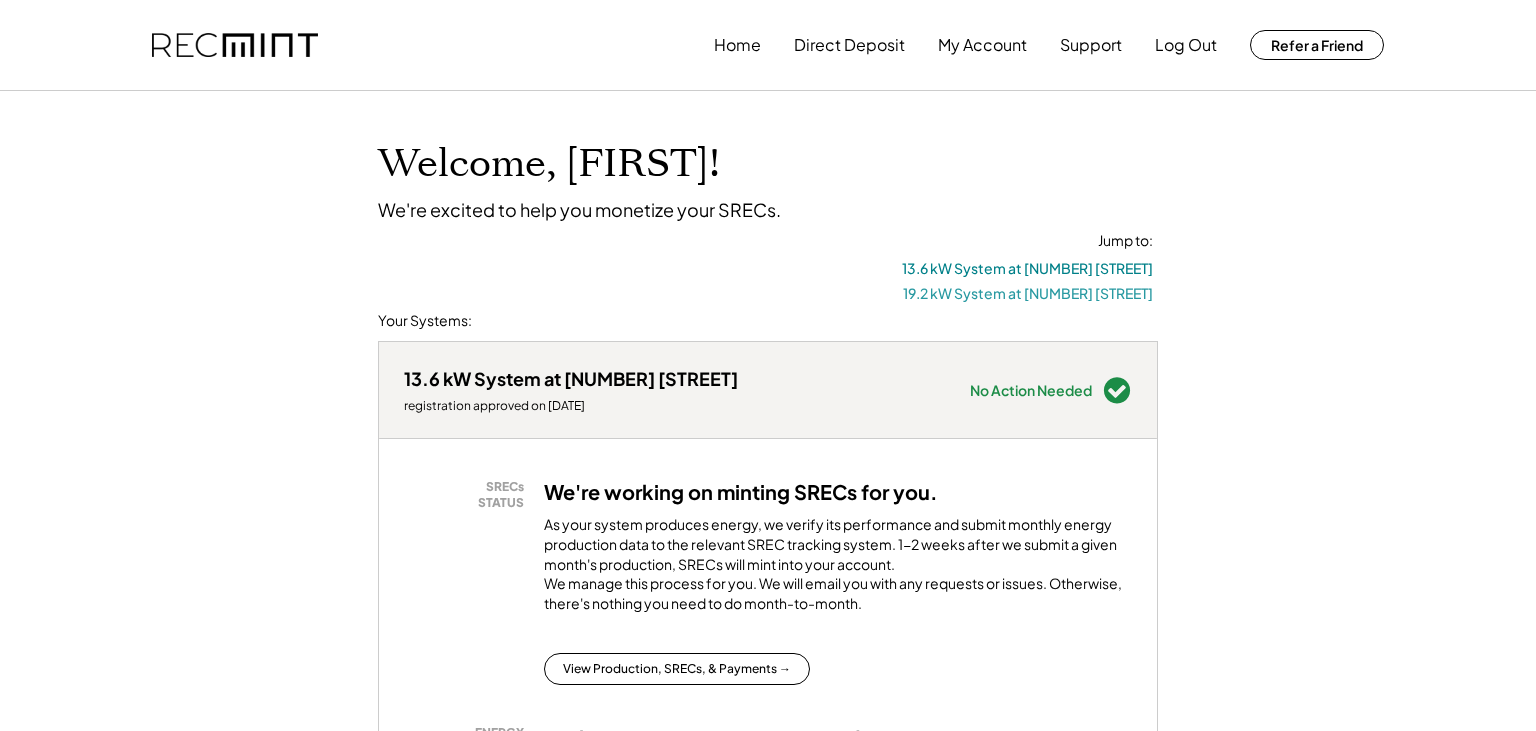 click on "19.2 kW System at [NUMBER] [STREET]" at bounding box center (1028, 293) 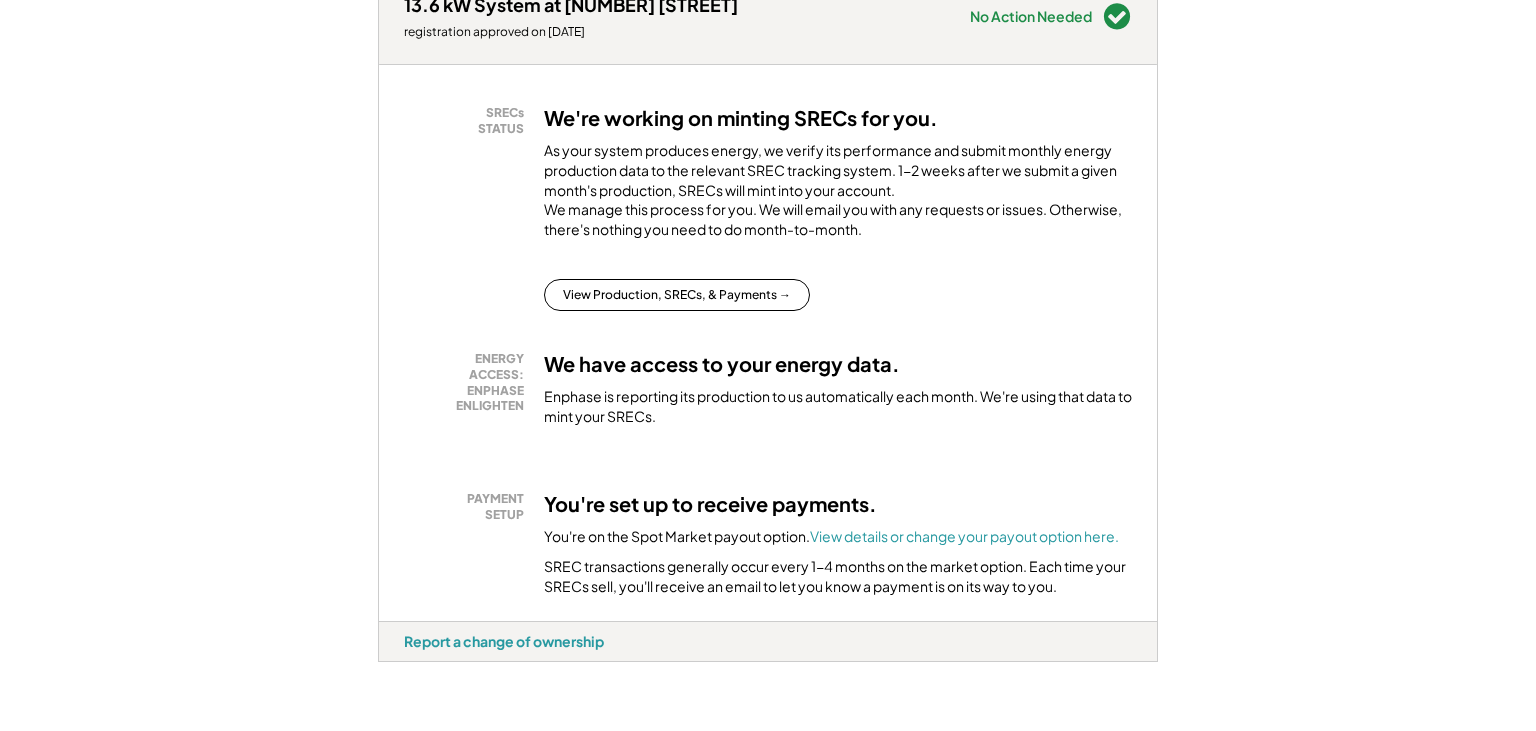 scroll, scrollTop: 0, scrollLeft: 0, axis: both 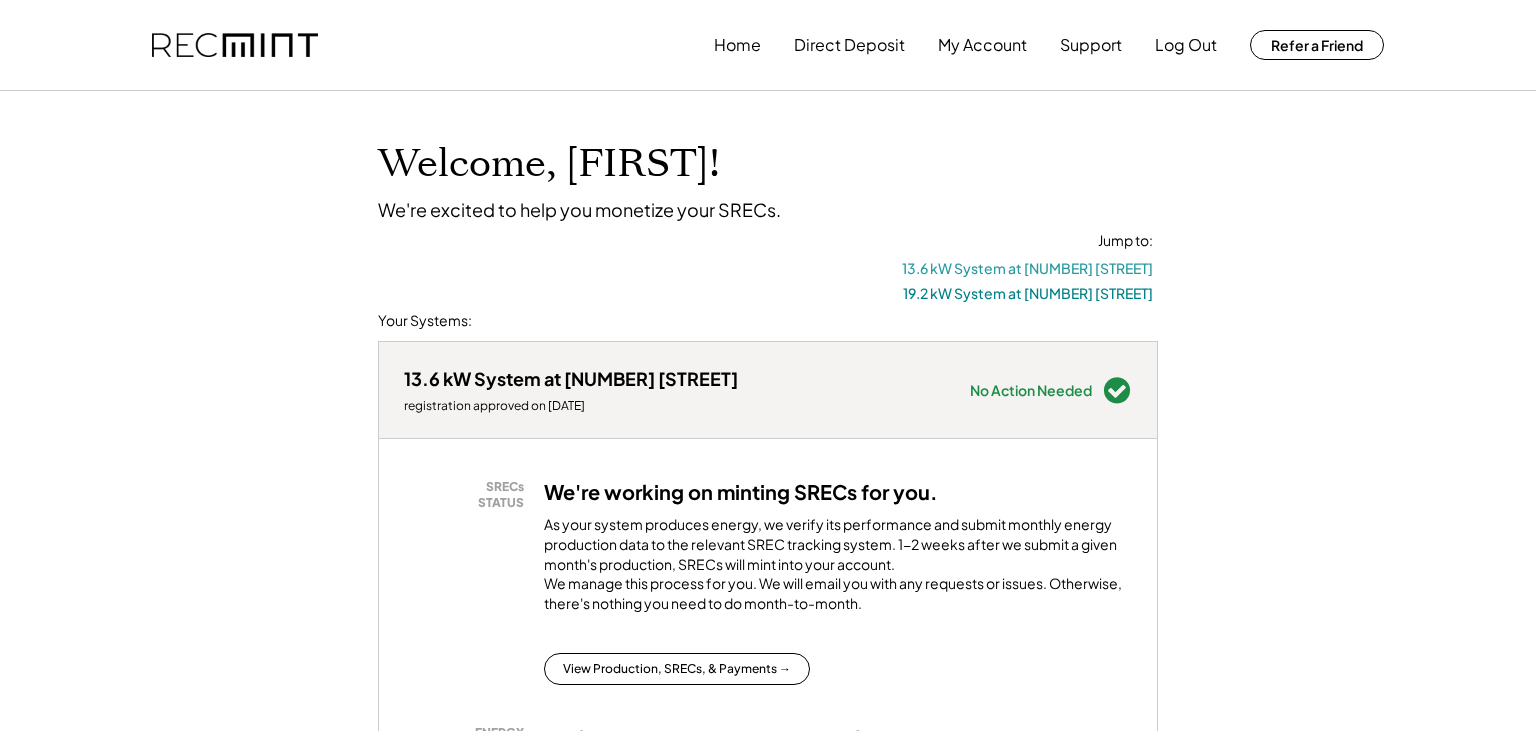 click on "[NUMBER] kW System at [NUMBER] [STREET]" at bounding box center [1027, 268] 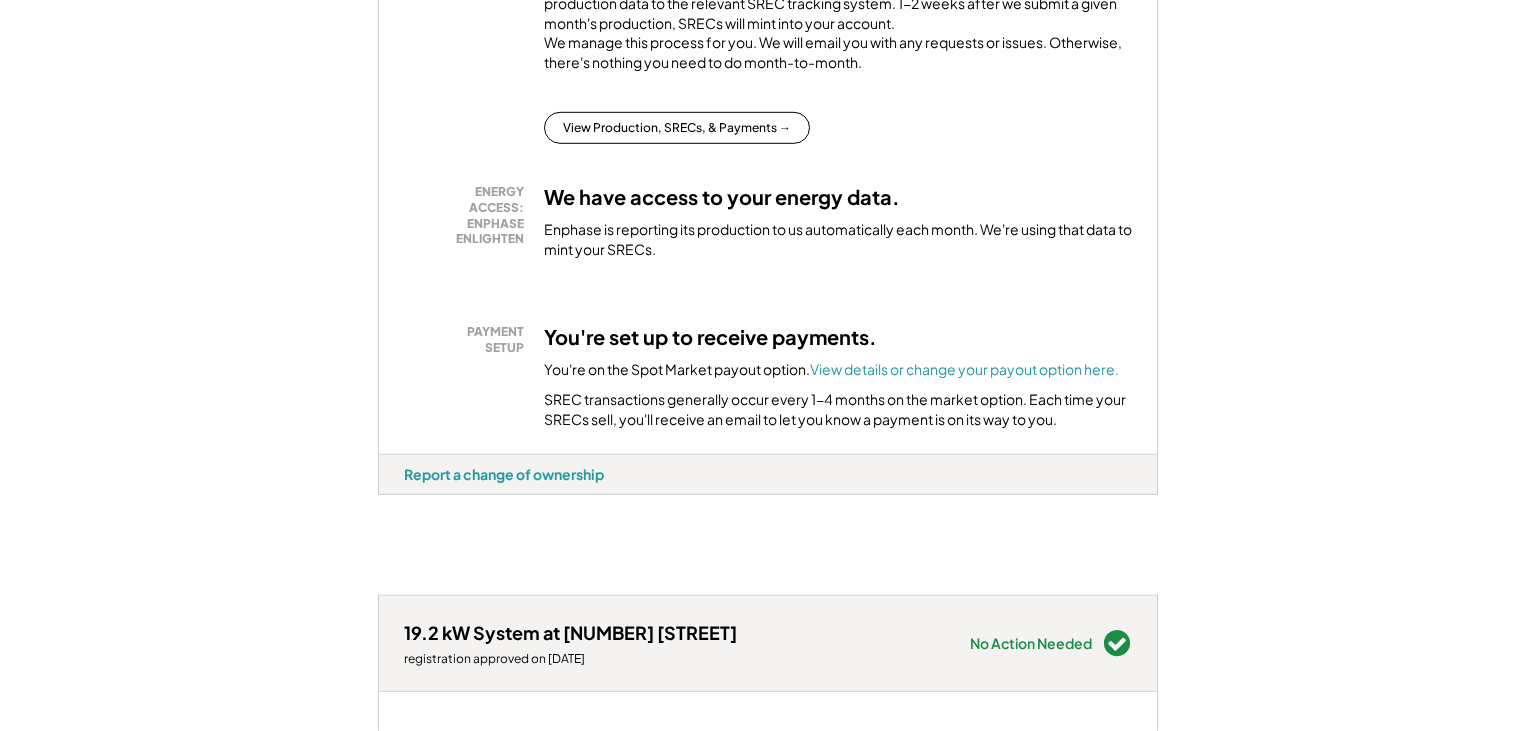 scroll, scrollTop: 426, scrollLeft: 0, axis: vertical 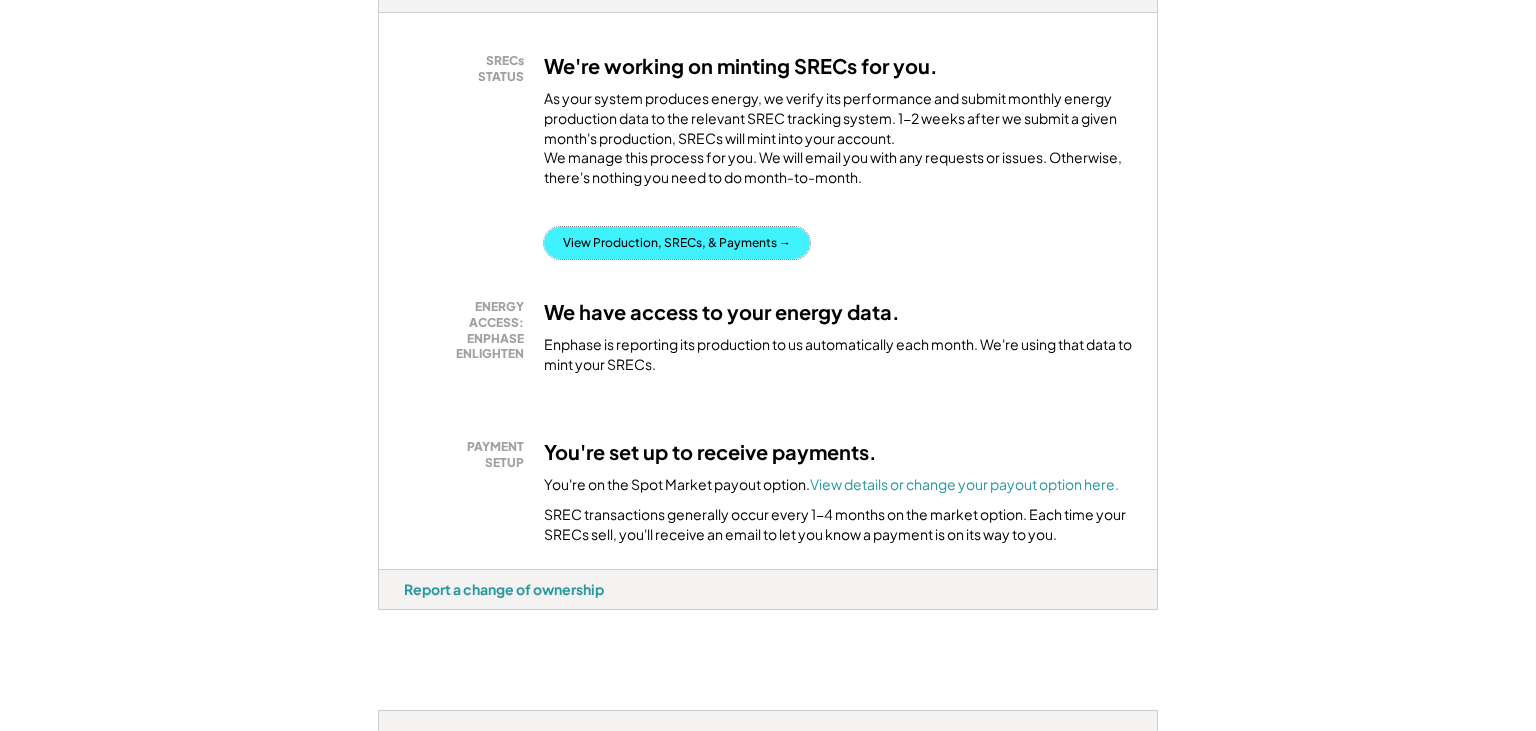 click on "View Production, SRECs, & Payments →" at bounding box center [677, 243] 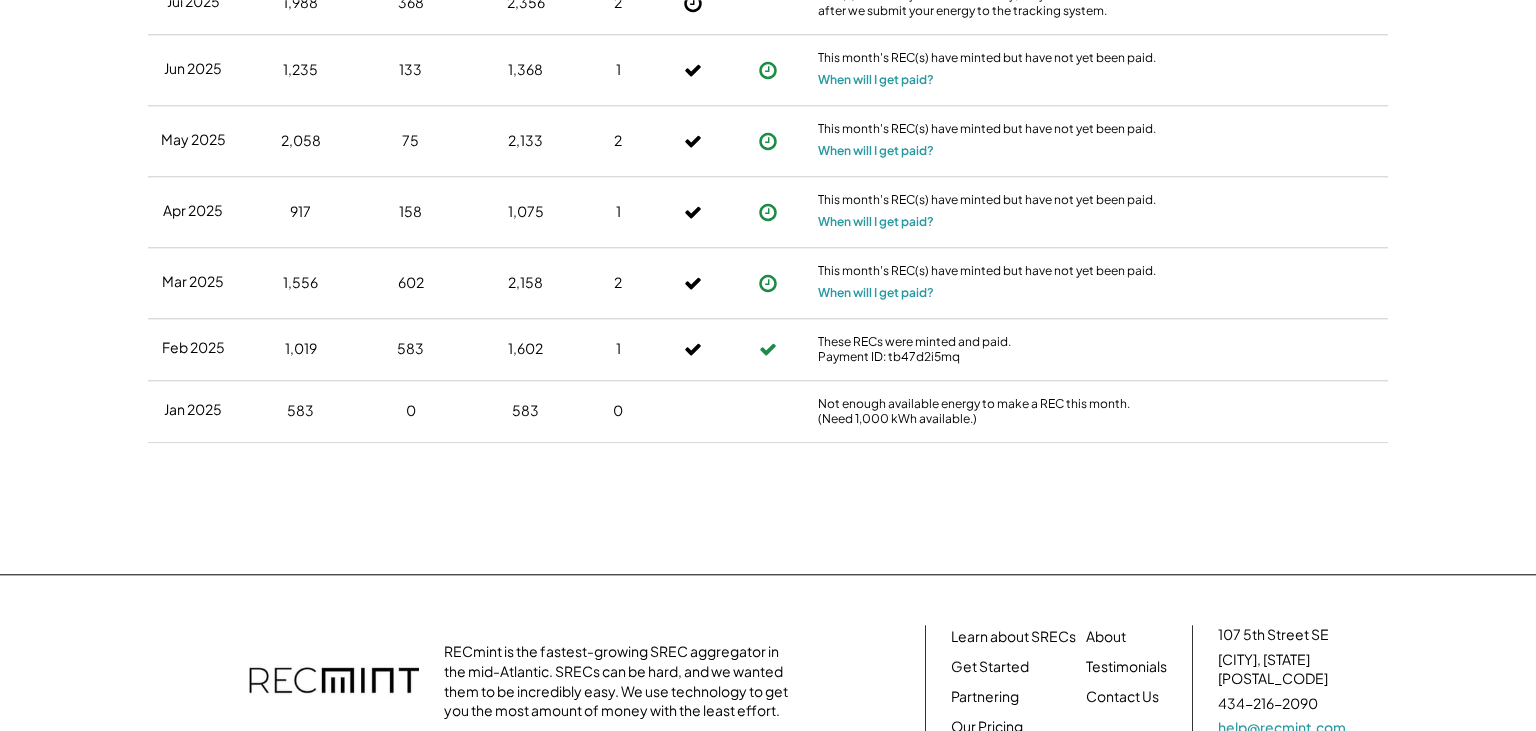 scroll, scrollTop: 739, scrollLeft: 0, axis: vertical 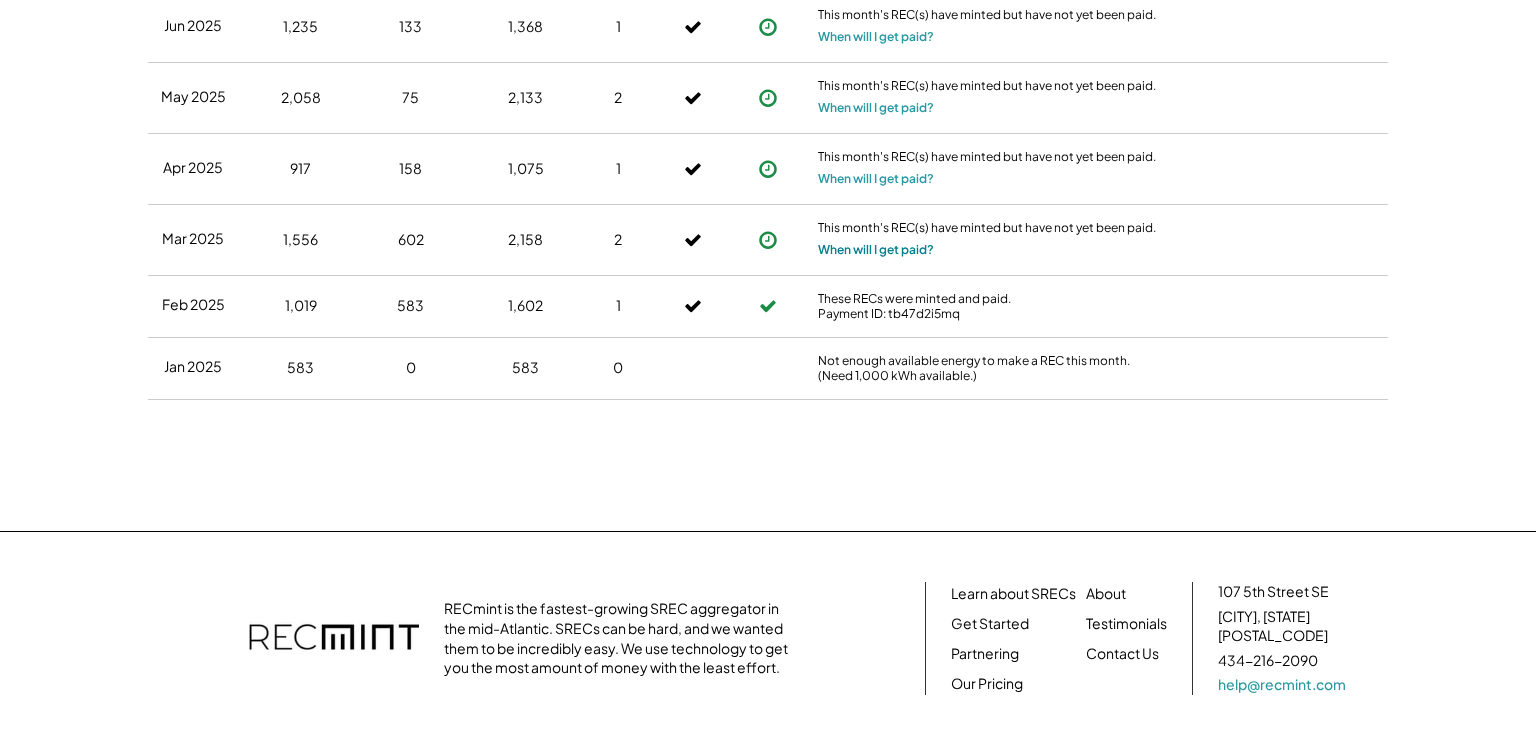click on "When will I get paid?" at bounding box center (876, 250) 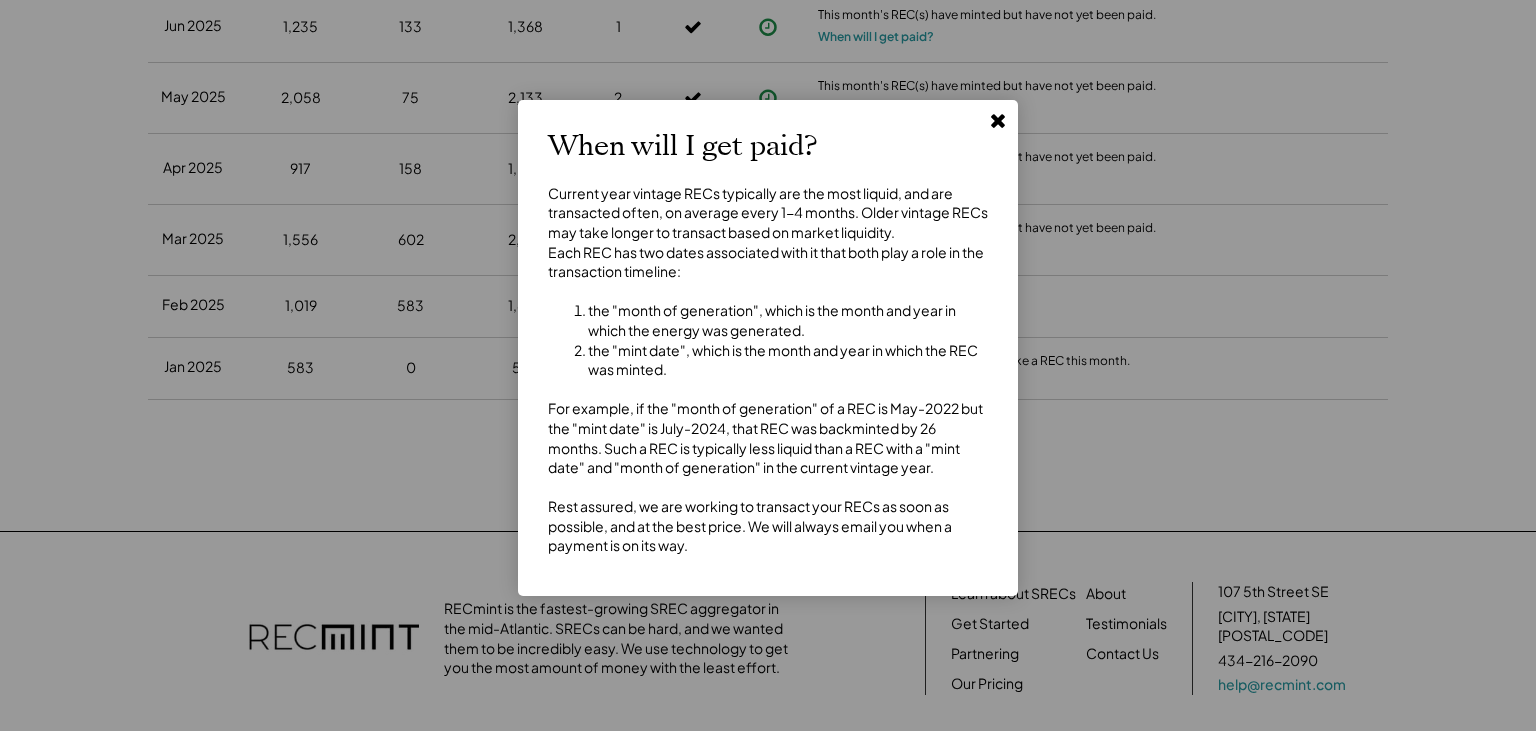 click 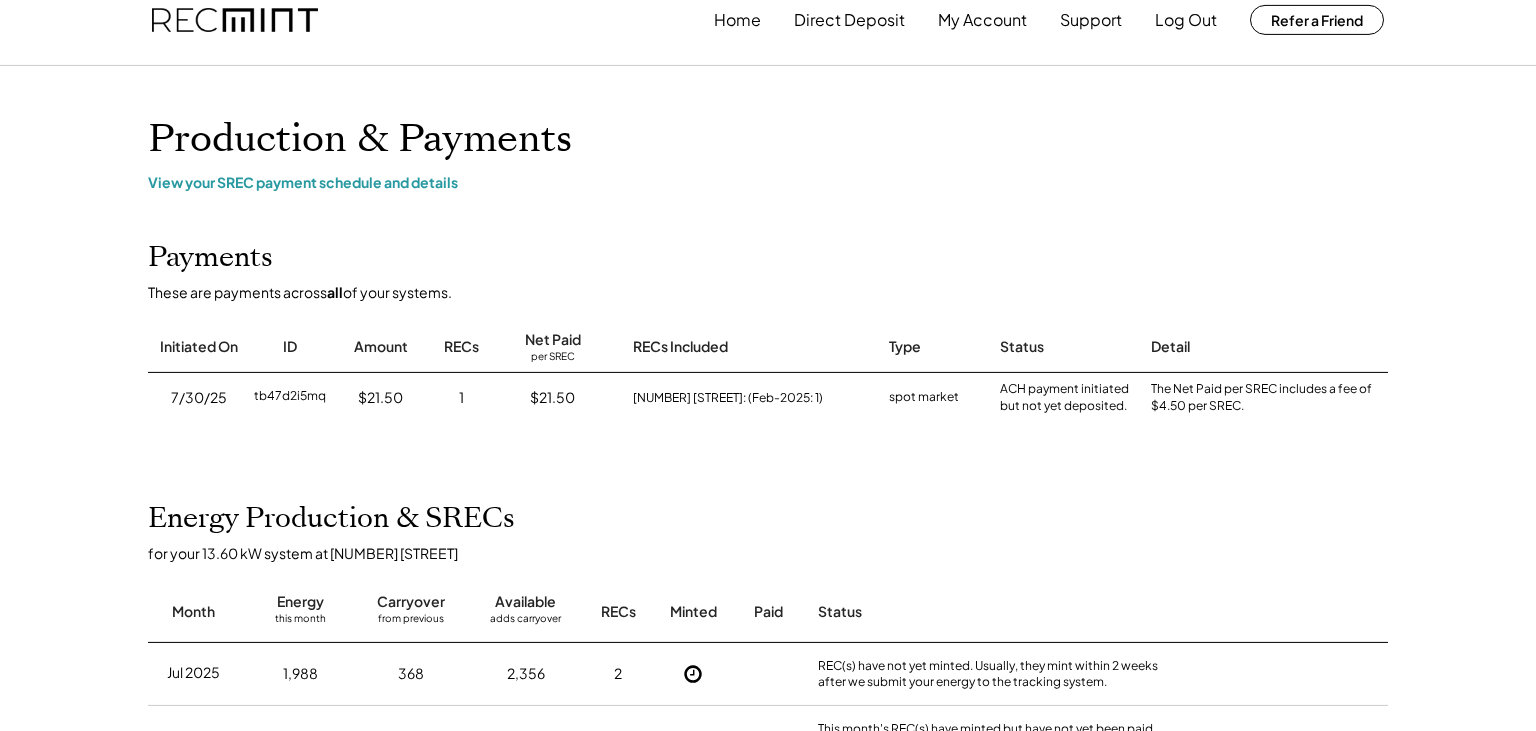 scroll, scrollTop: 0, scrollLeft: 0, axis: both 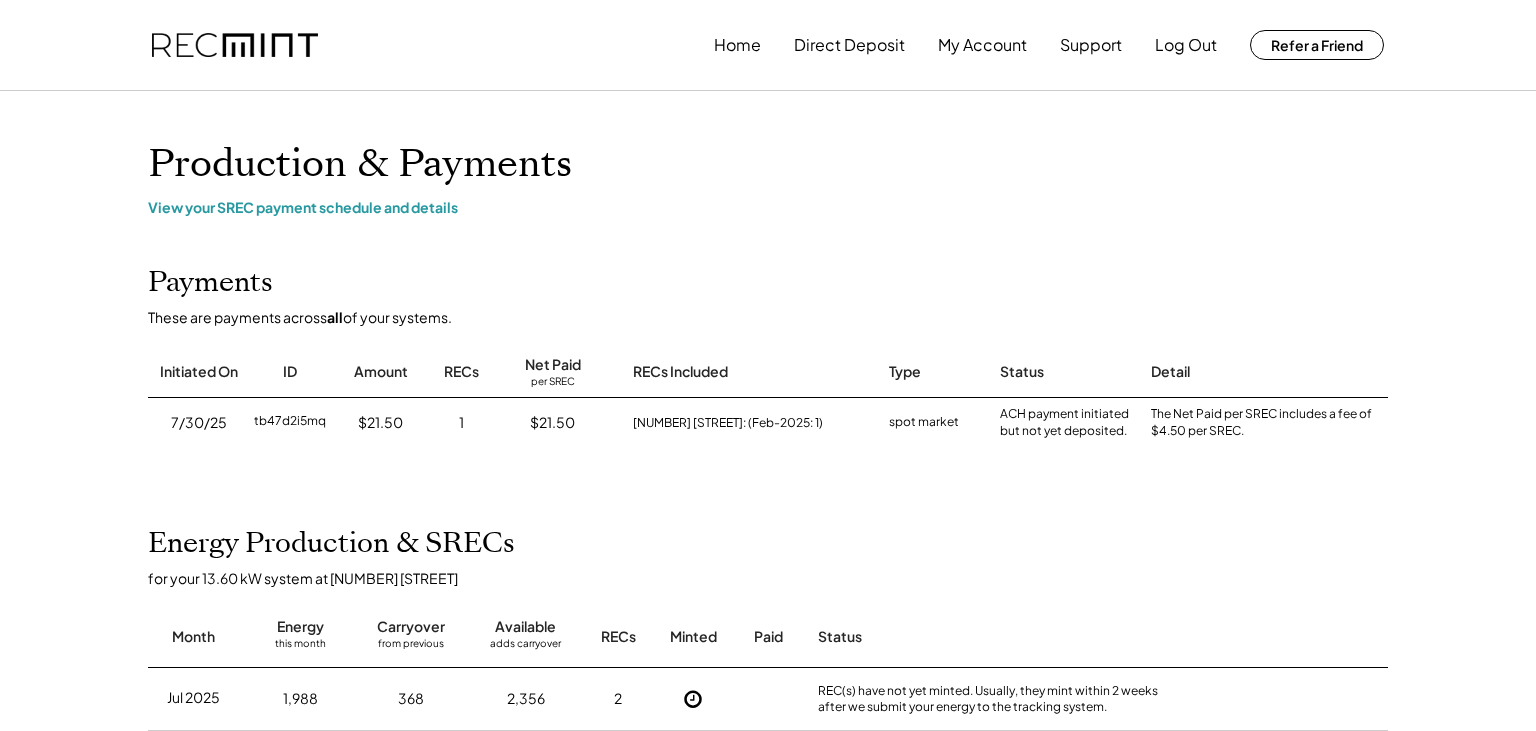 click at bounding box center (235, 45) 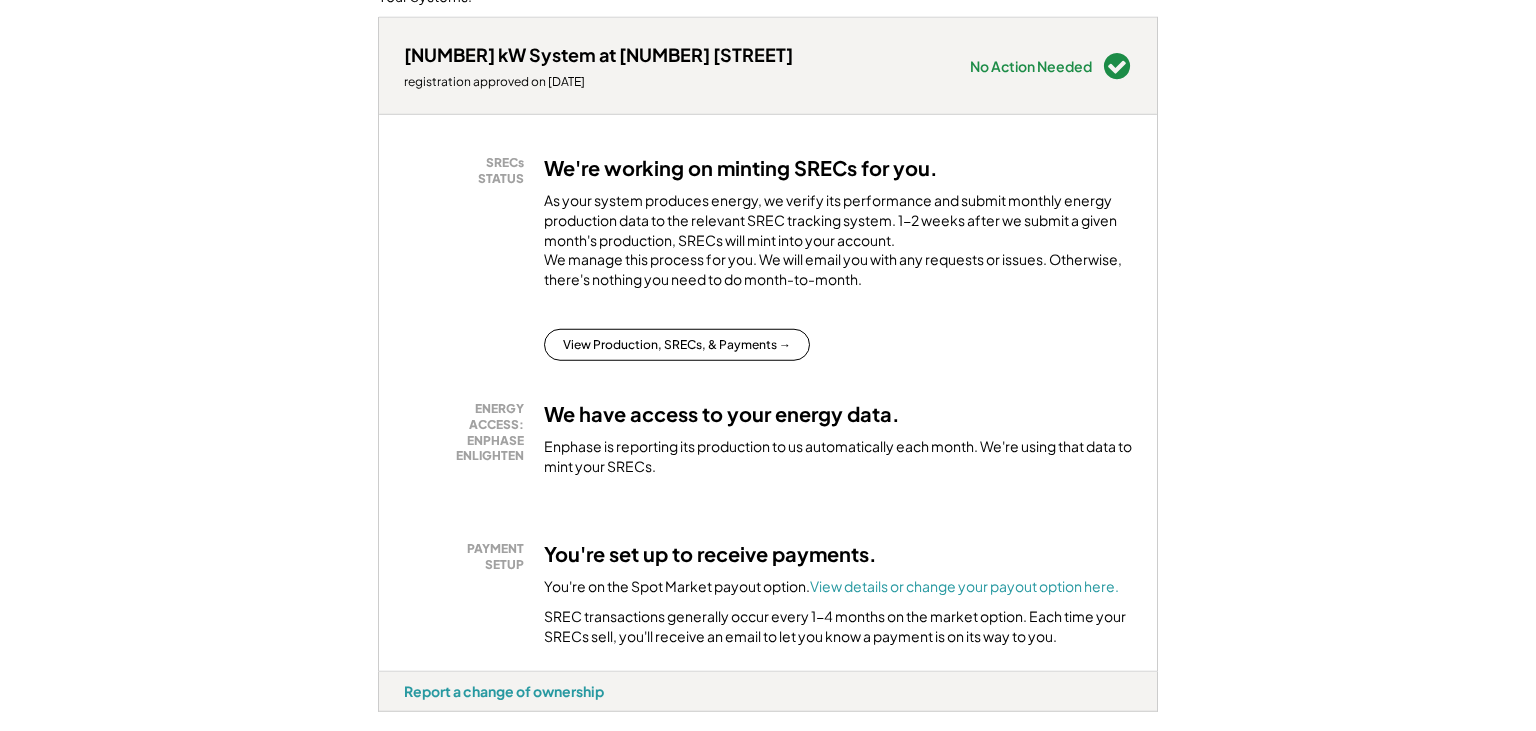 scroll, scrollTop: 316, scrollLeft: 0, axis: vertical 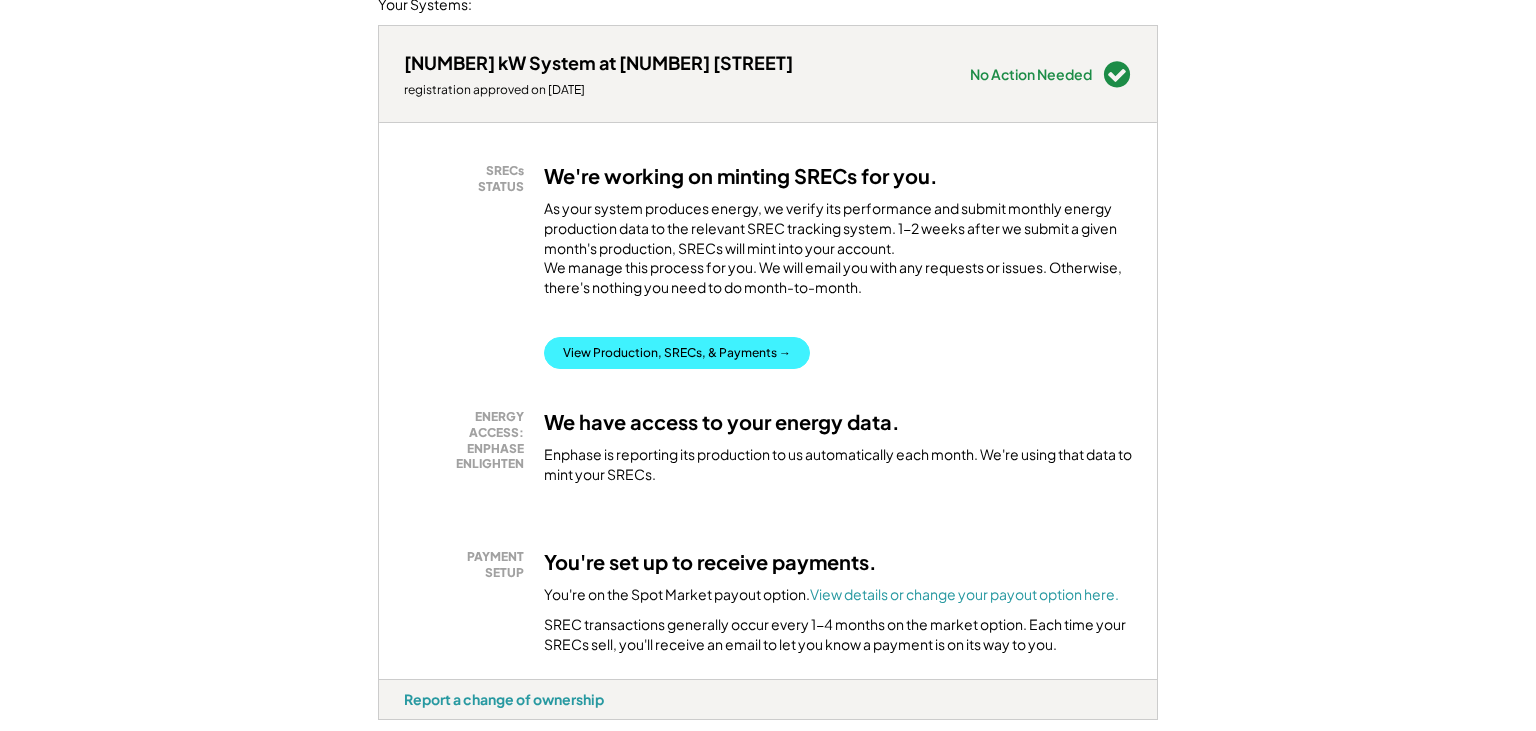 click on "View Production, SRECs, & Payments →" at bounding box center (677, 353) 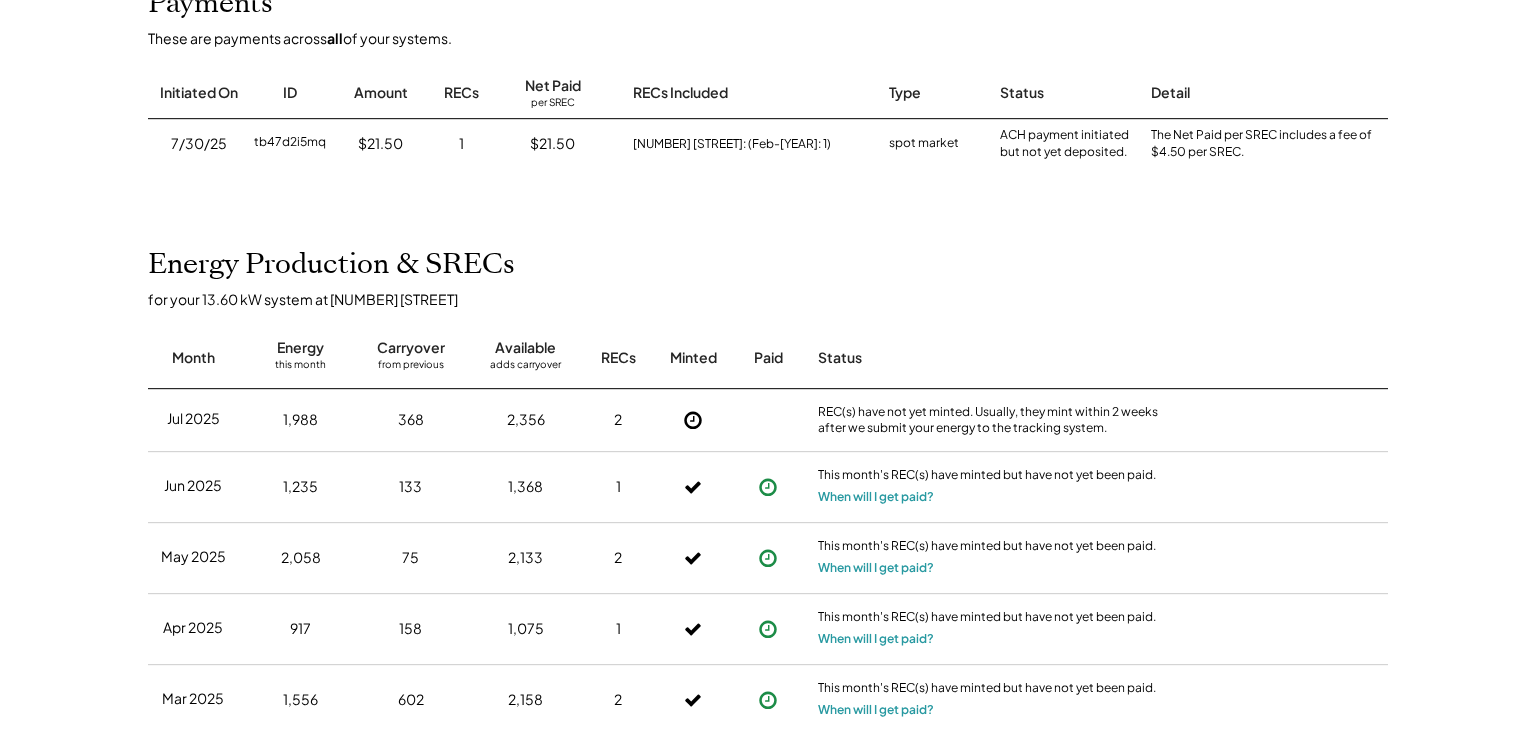 scroll, scrollTop: 316, scrollLeft: 0, axis: vertical 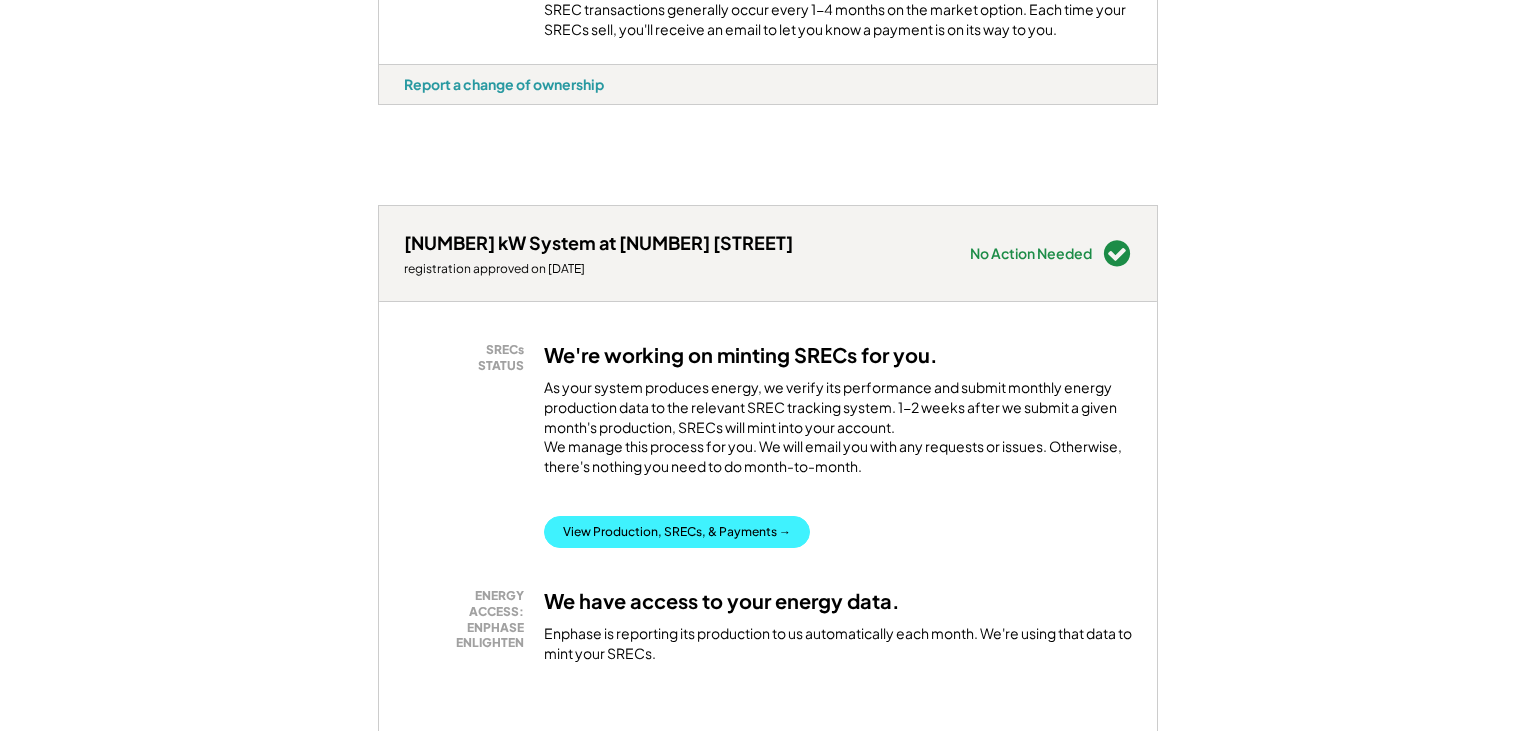 click on "View Production, SRECs, & Payments →" at bounding box center [677, 532] 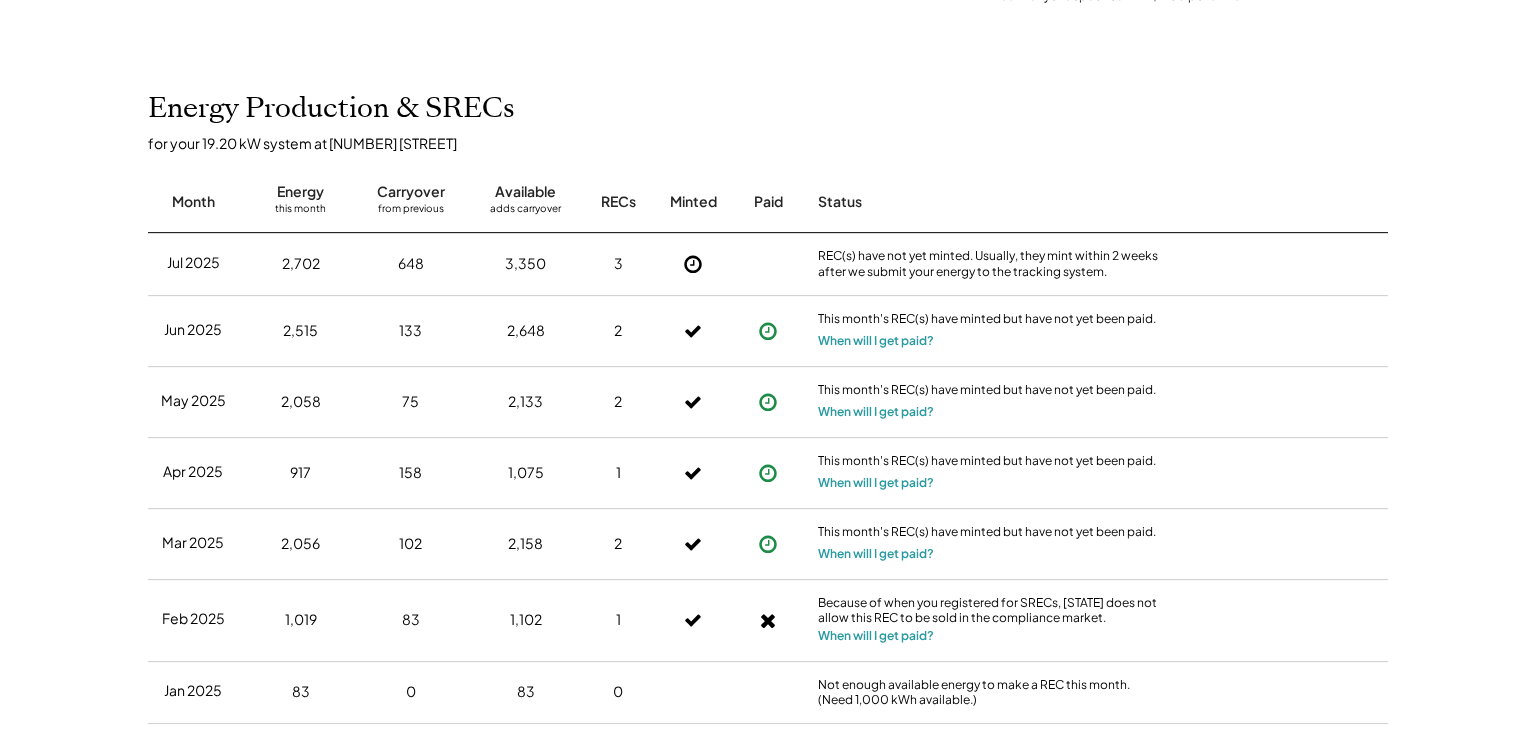 scroll, scrollTop: 528, scrollLeft: 0, axis: vertical 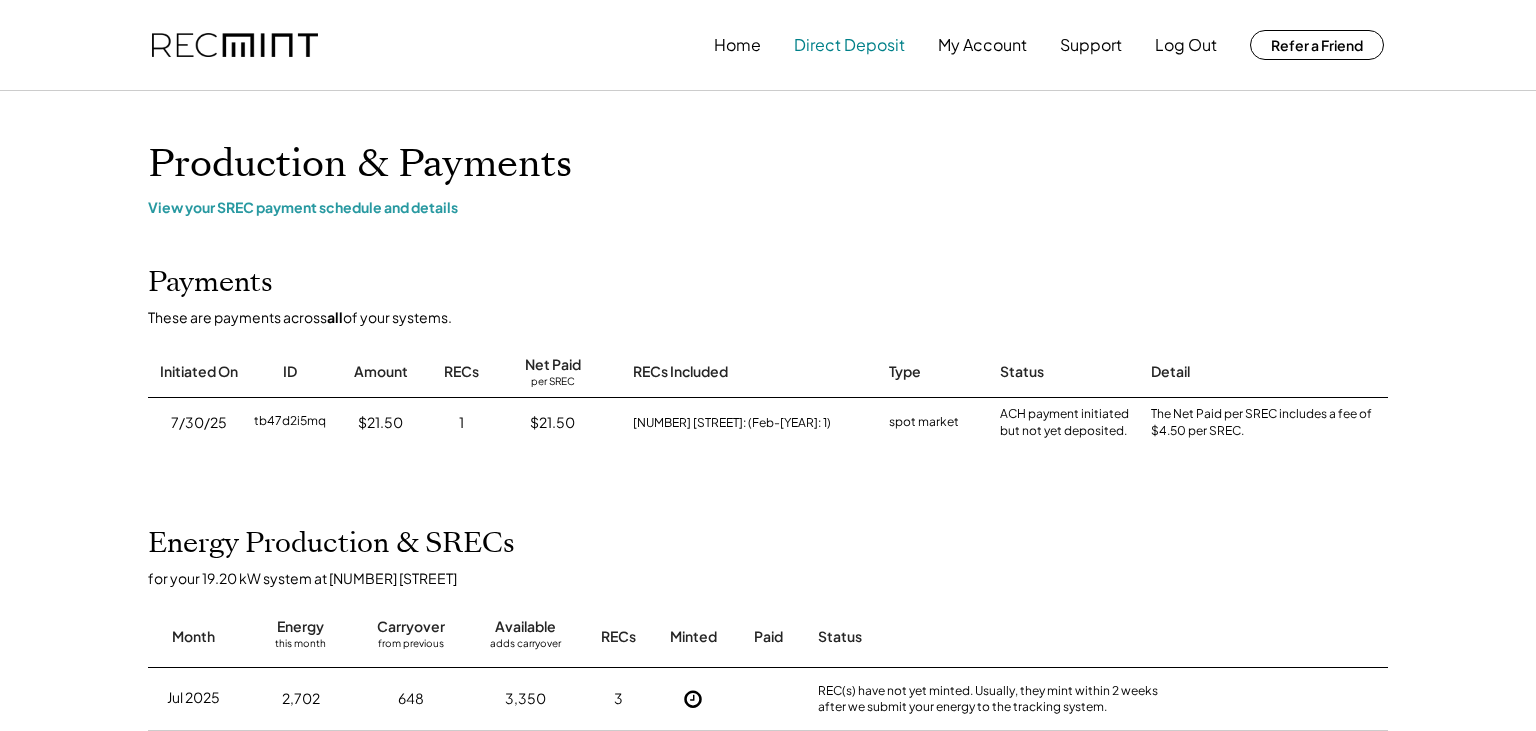 click on "Direct Deposit" at bounding box center (849, 45) 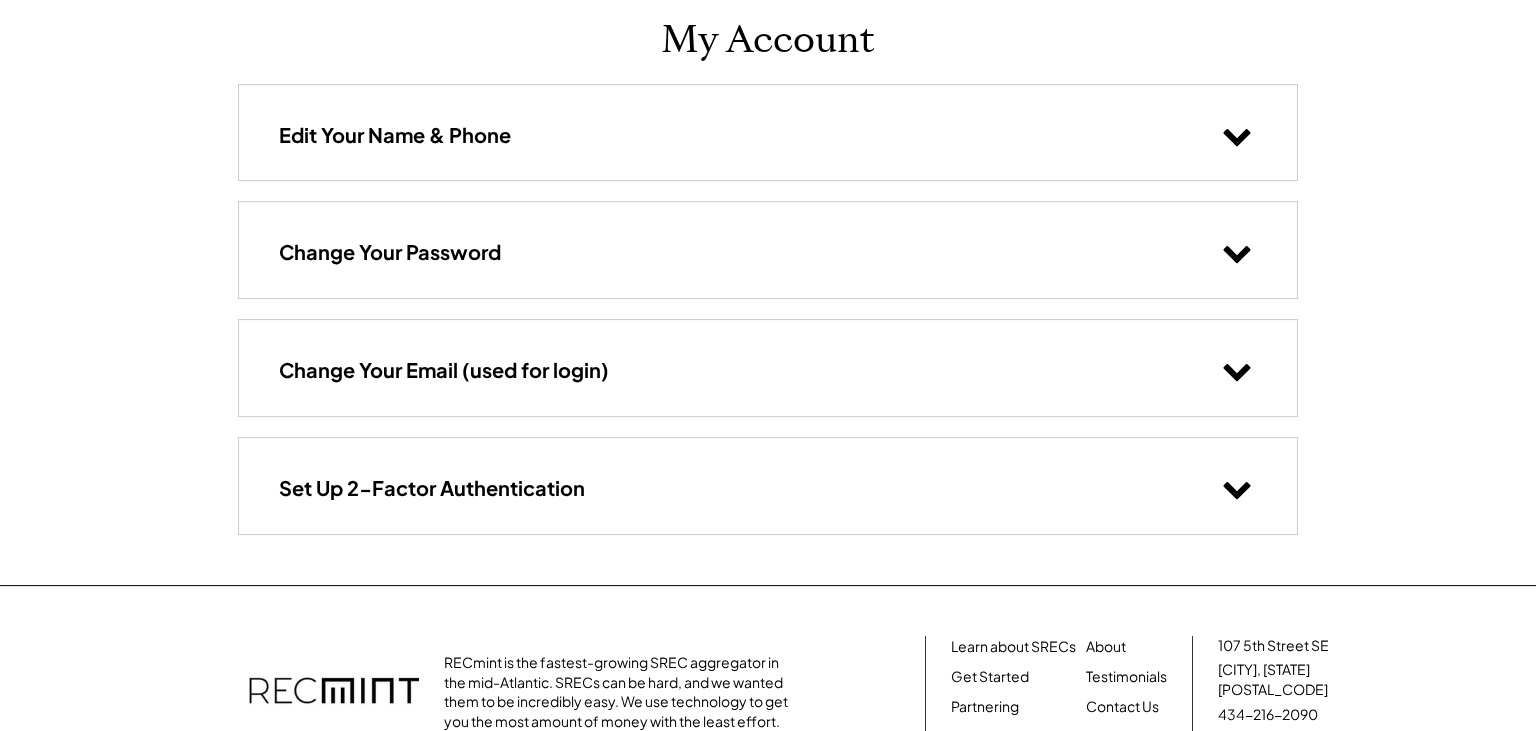 scroll, scrollTop: 0, scrollLeft: 0, axis: both 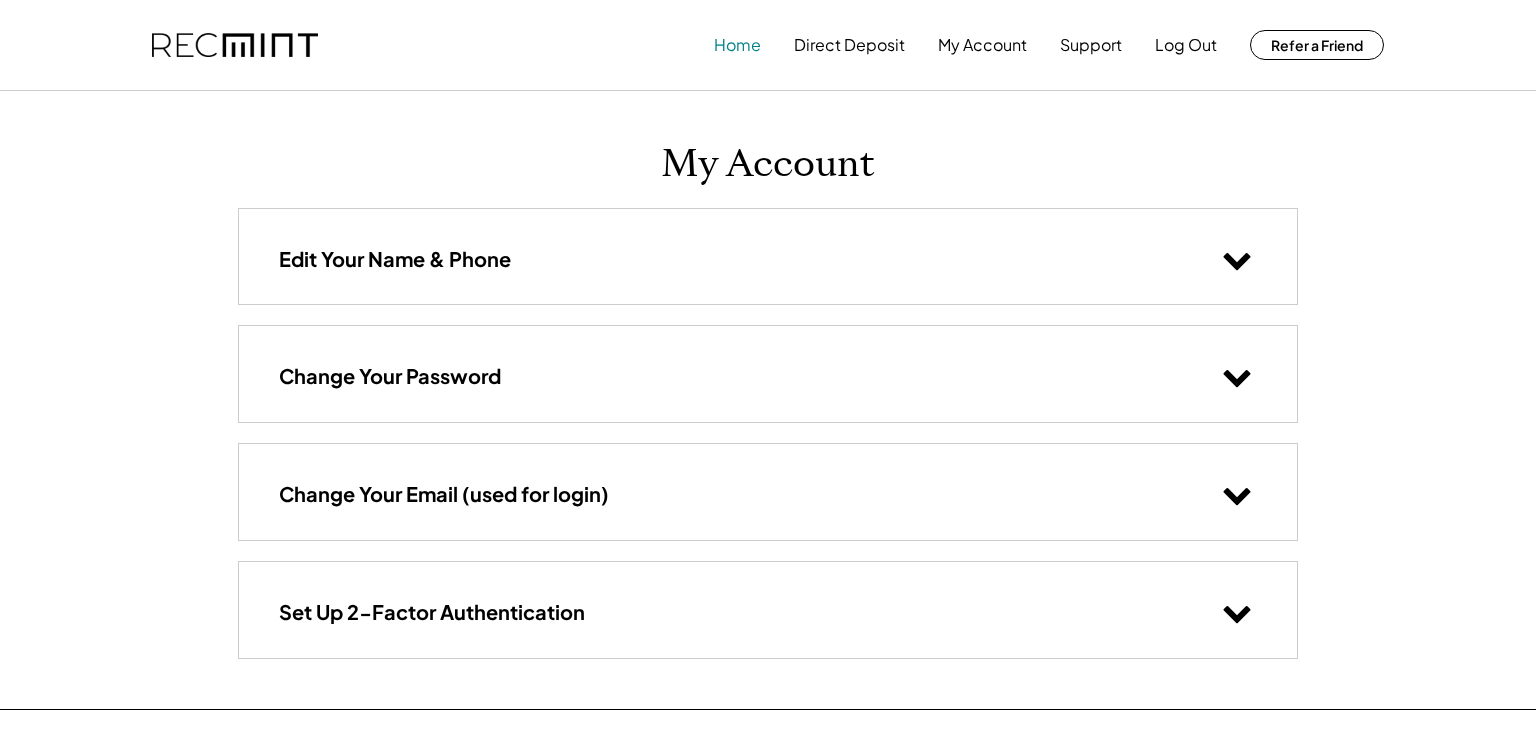 click on "Home" at bounding box center (737, 45) 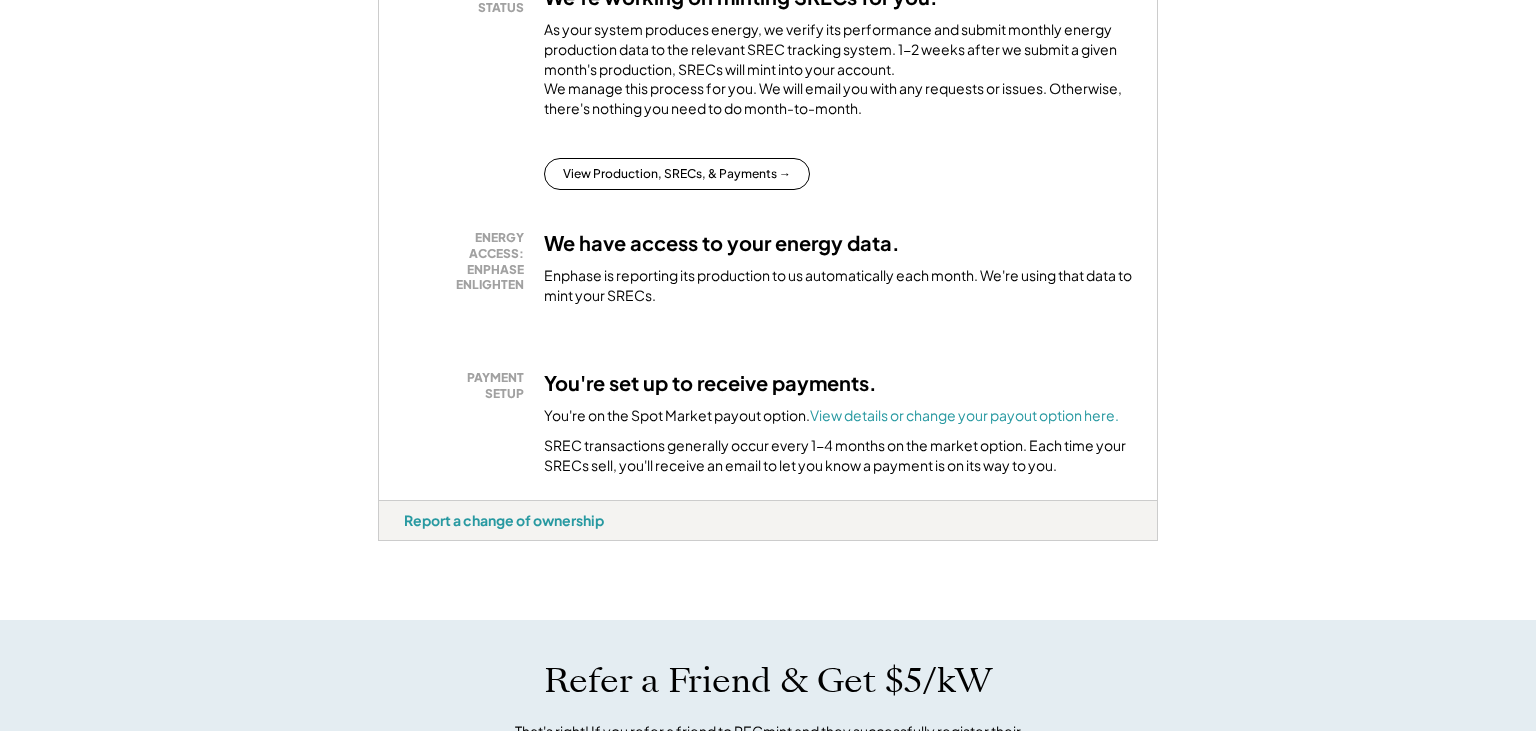 scroll, scrollTop: 1183, scrollLeft: 0, axis: vertical 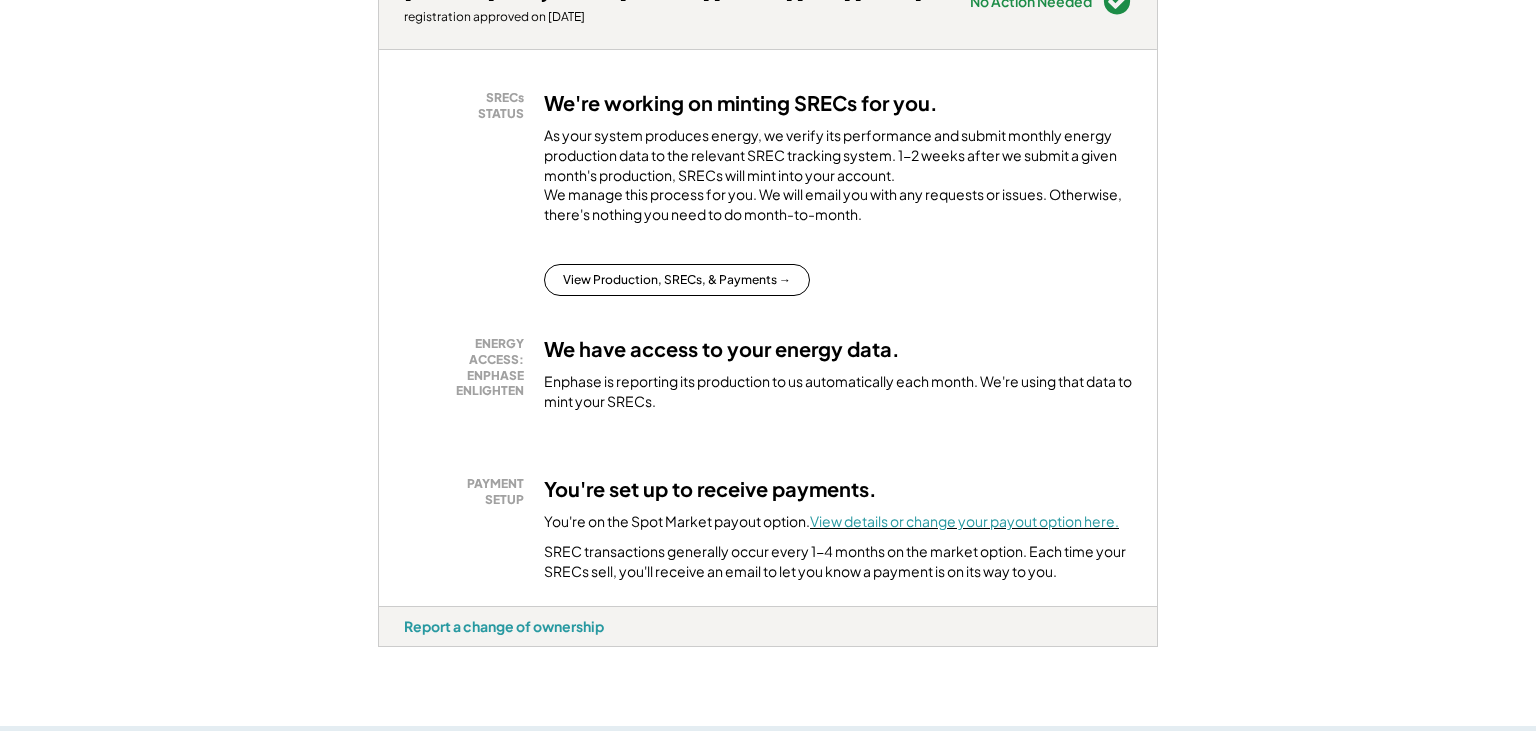 click on "View details or change your payout option here." at bounding box center (964, 521) 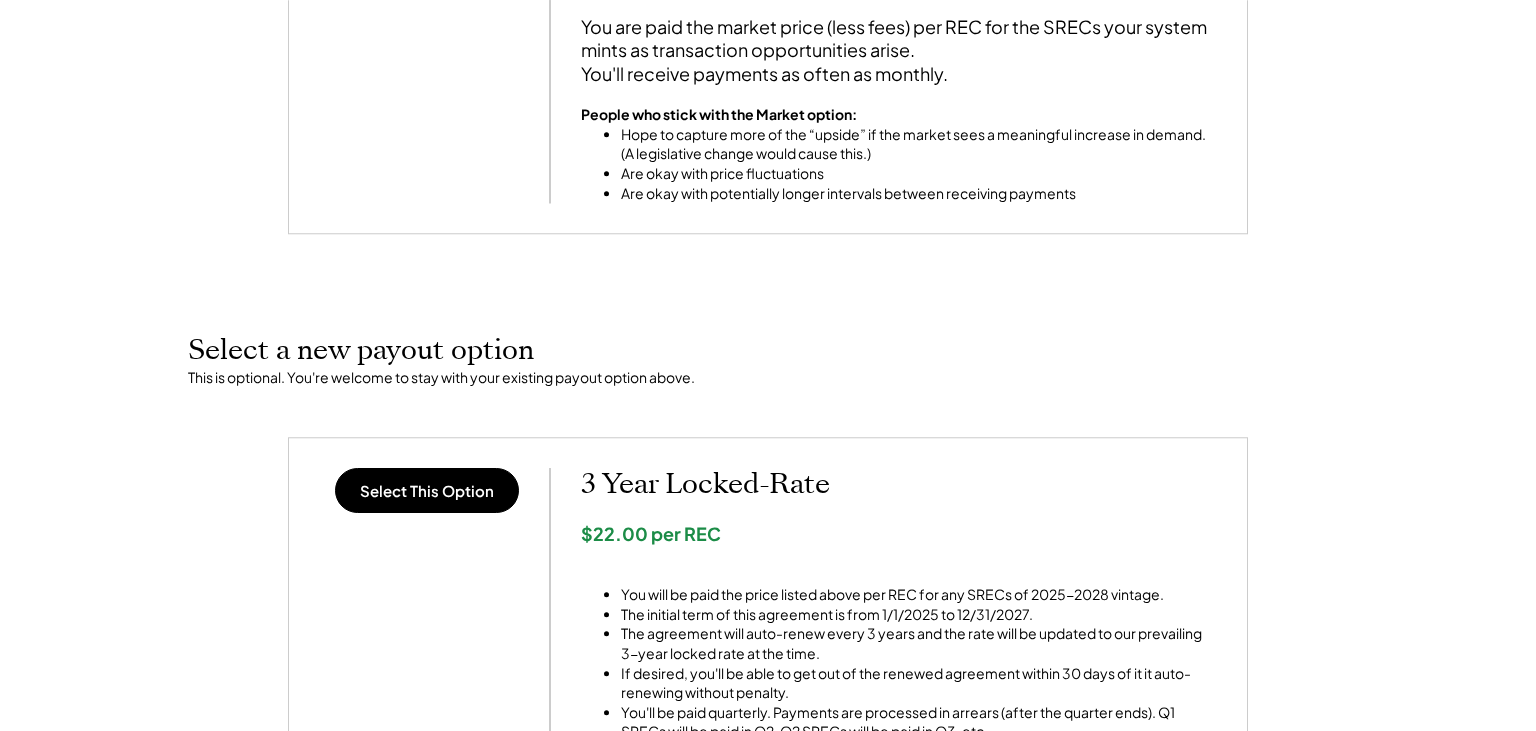 scroll, scrollTop: 0, scrollLeft: 0, axis: both 